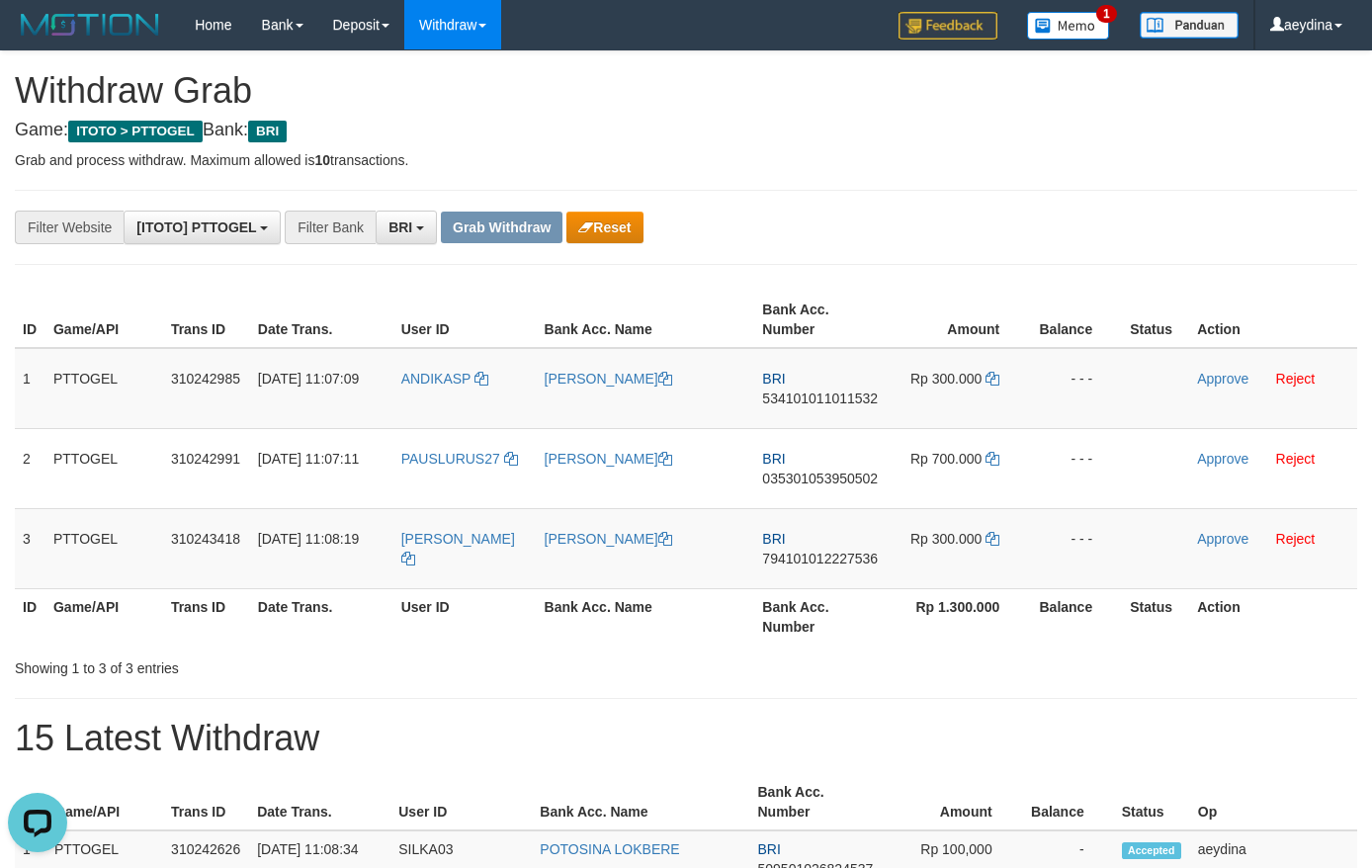 scroll, scrollTop: 0, scrollLeft: 0, axis: both 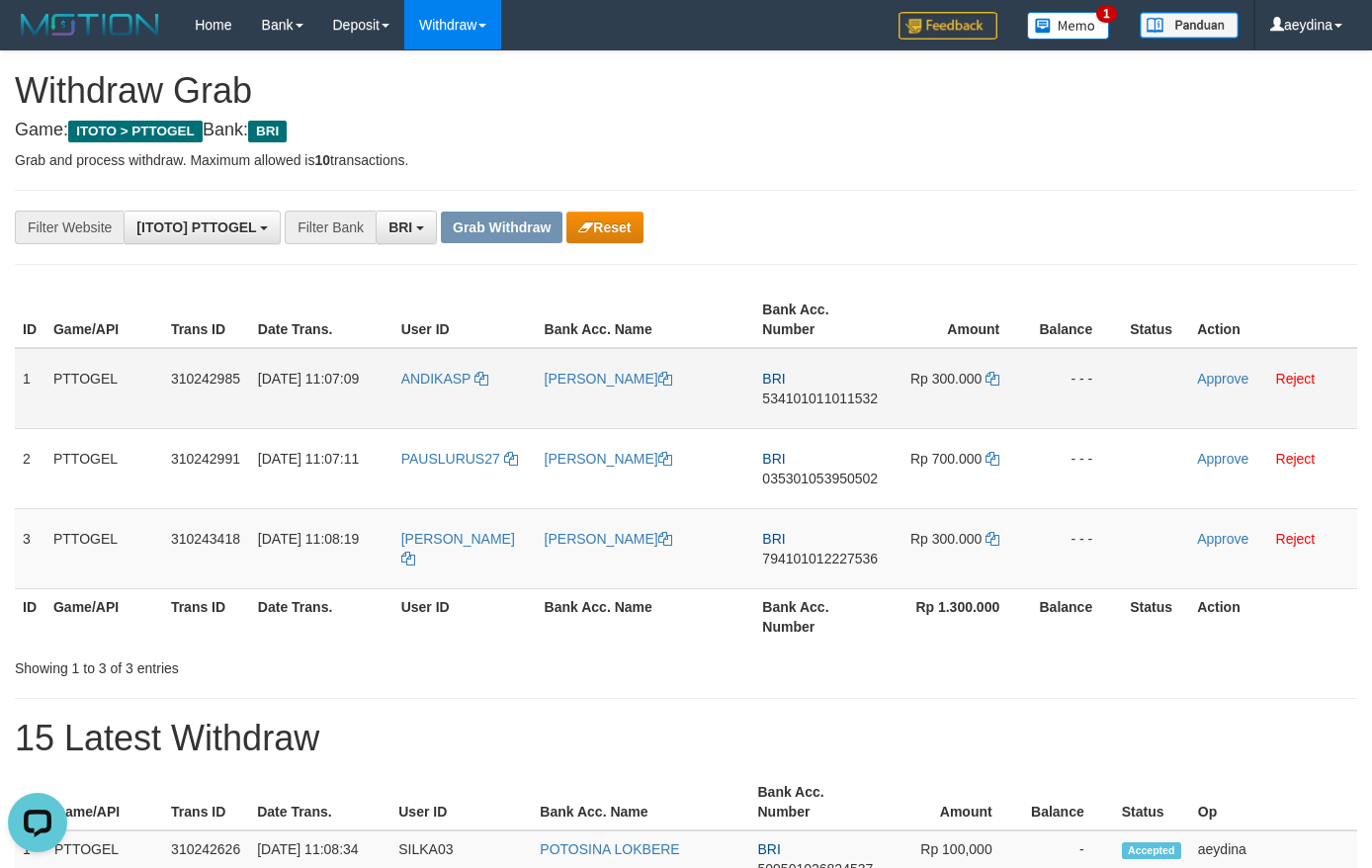 click on "534101011011532" at bounding box center (819, 398) 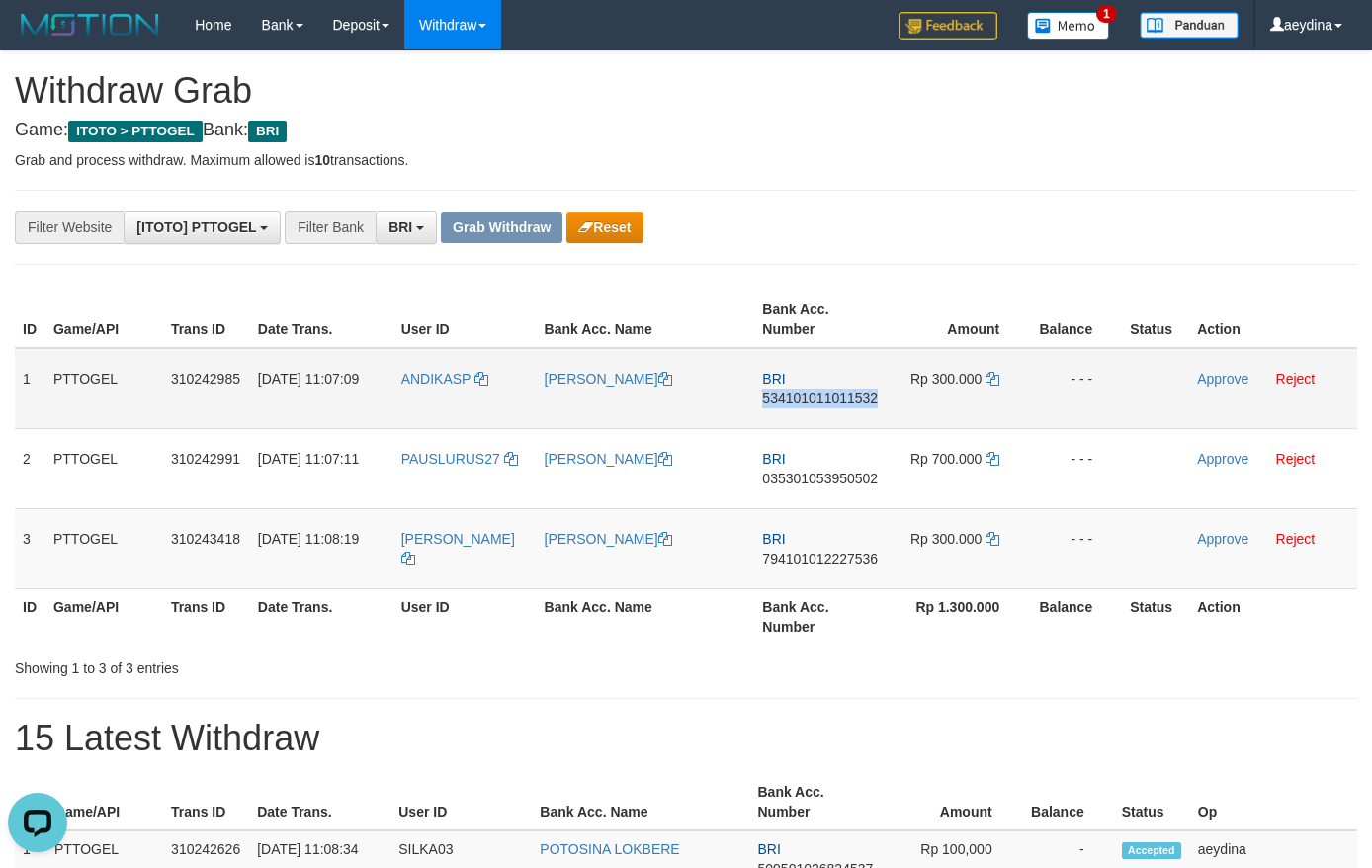 click on "534101011011532" at bounding box center [819, 398] 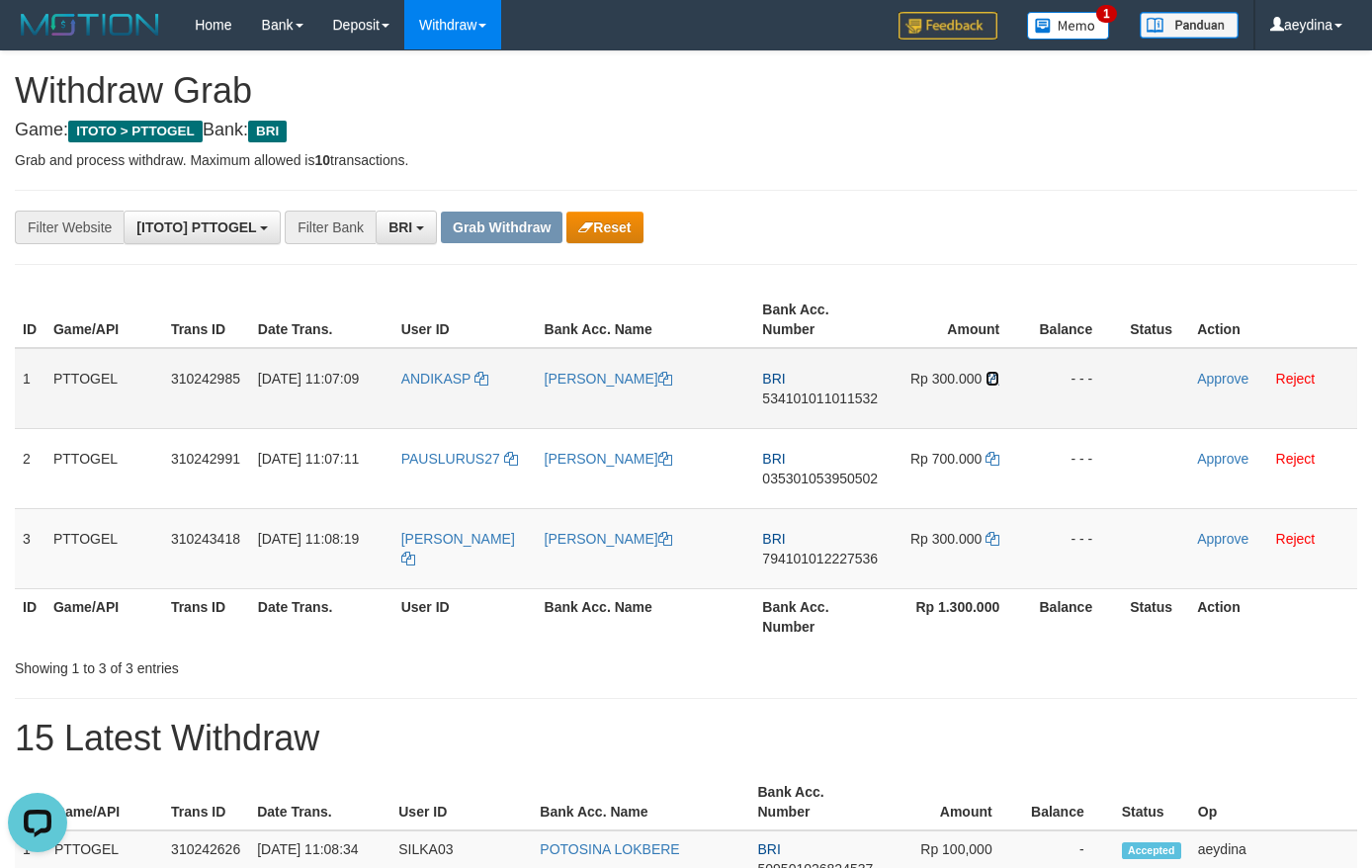 click at bounding box center (992, 379) 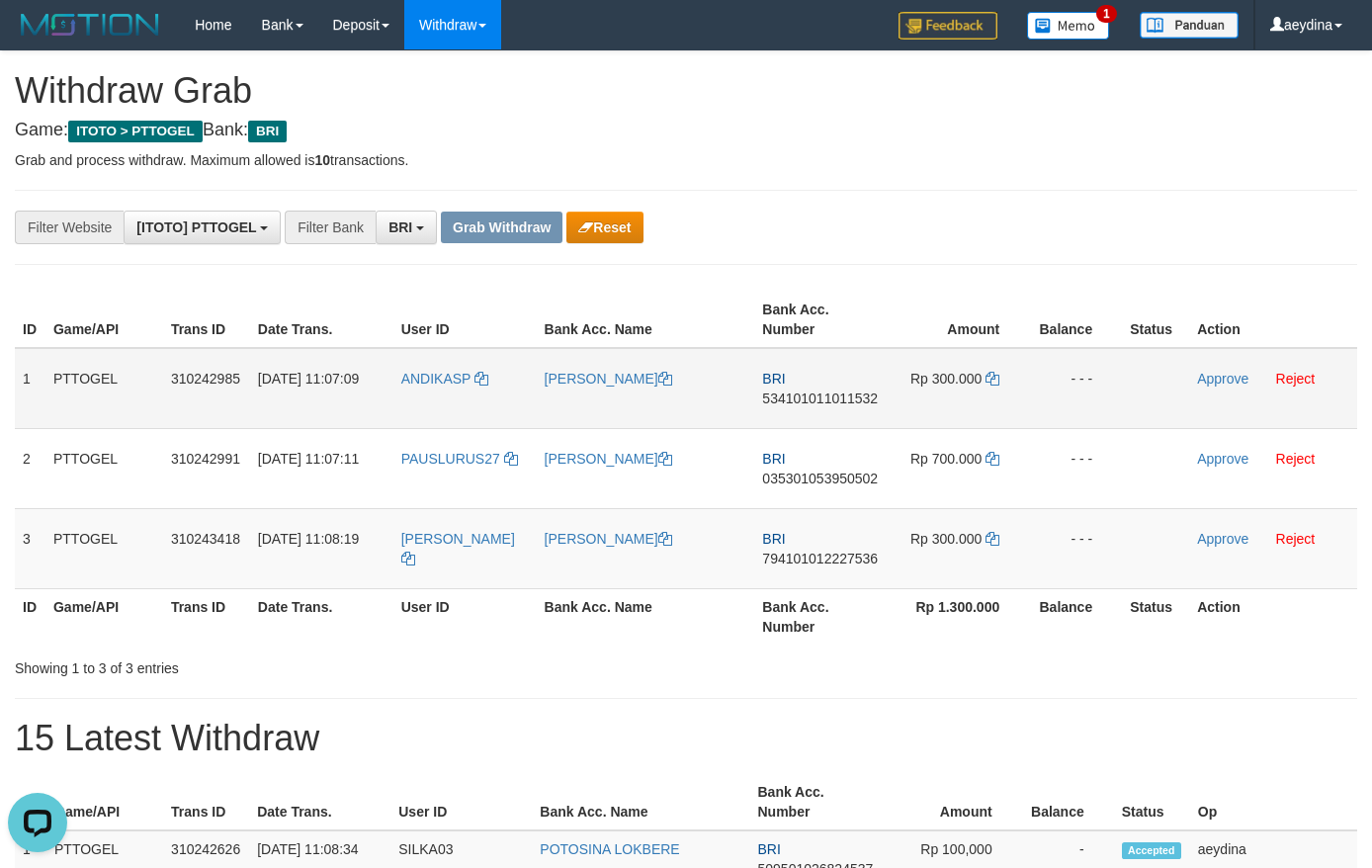 click on "534101011011532" at bounding box center [819, 398] 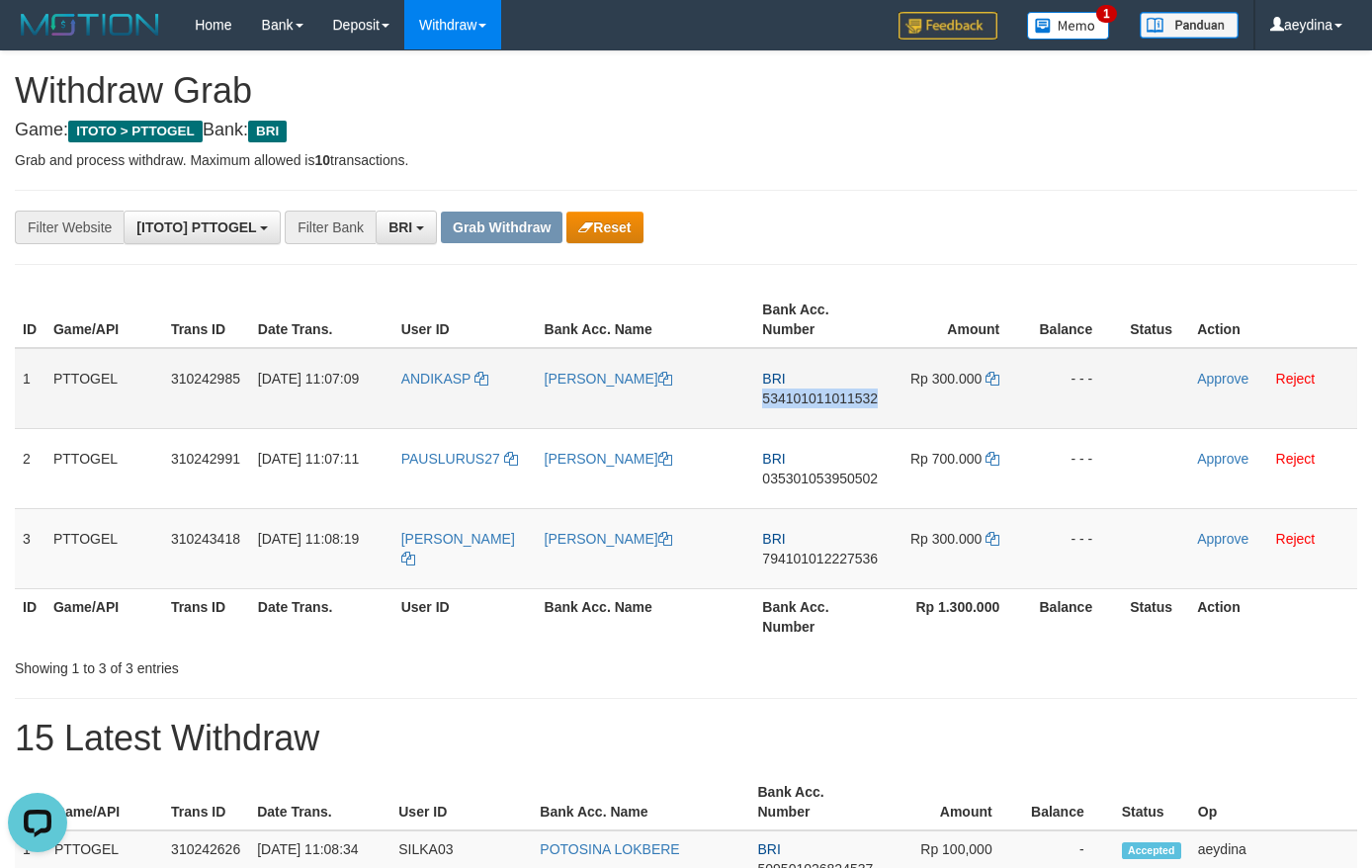 click on "534101011011532" at bounding box center [819, 398] 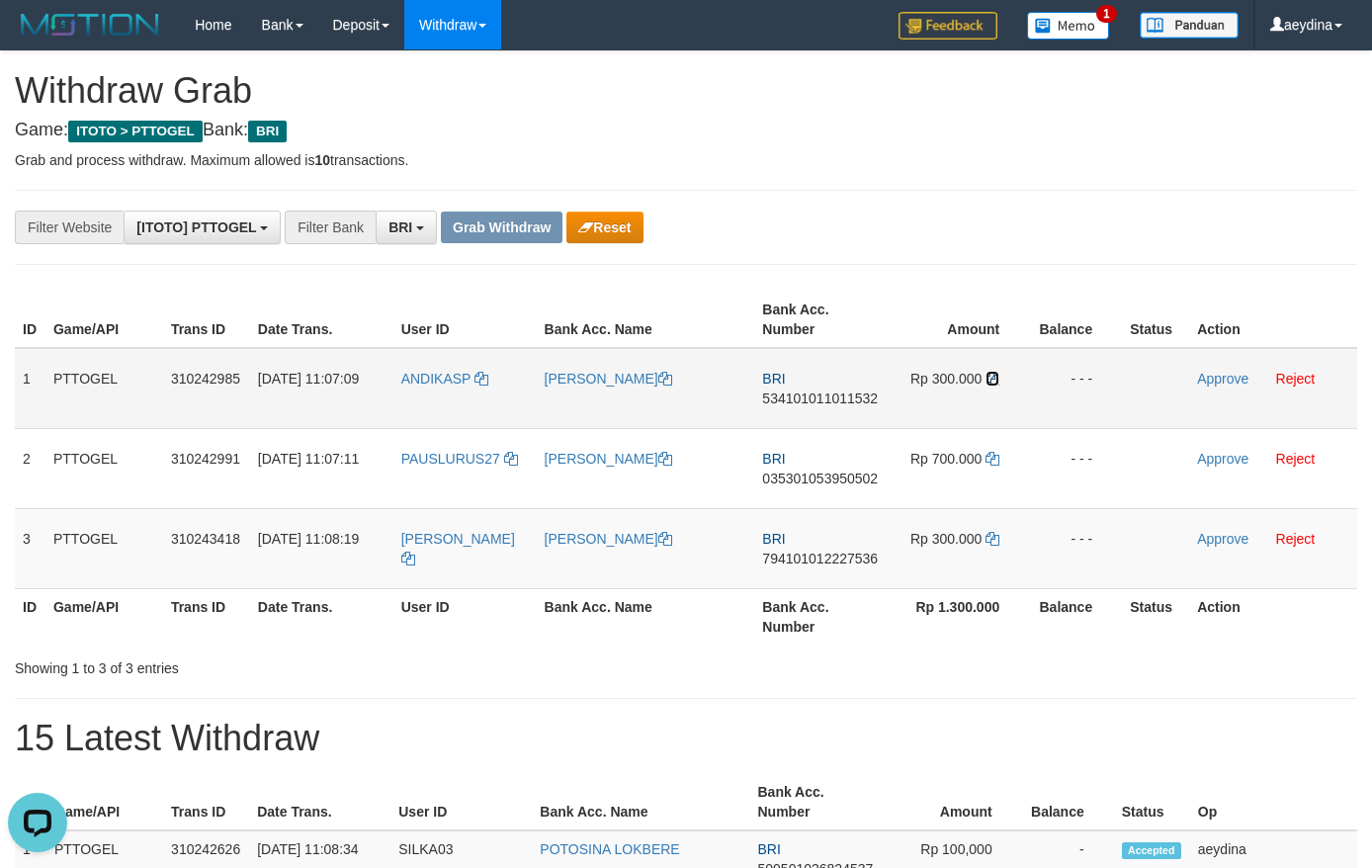 click at bounding box center (992, 379) 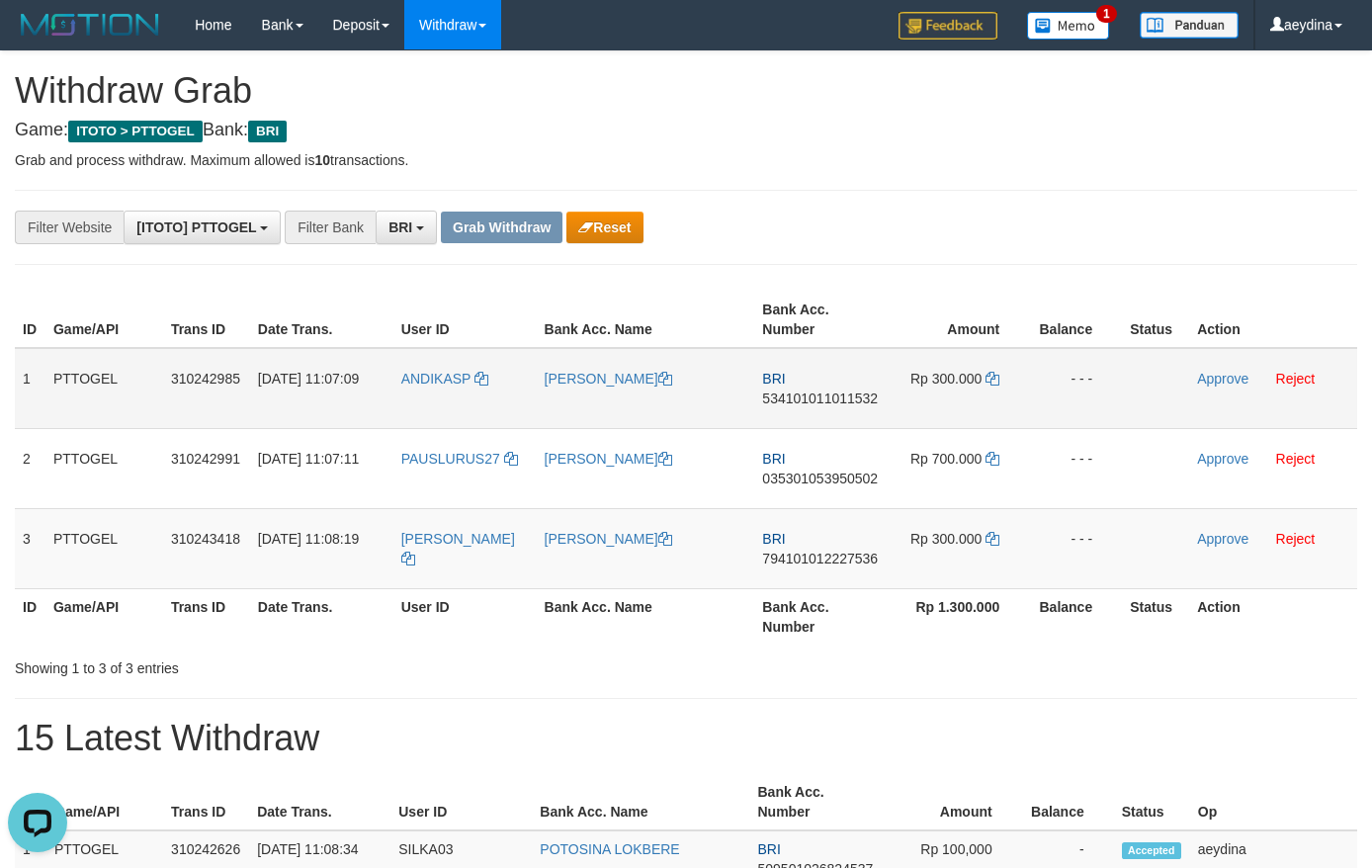 click on "Approve
Reject" at bounding box center (1273, 389) 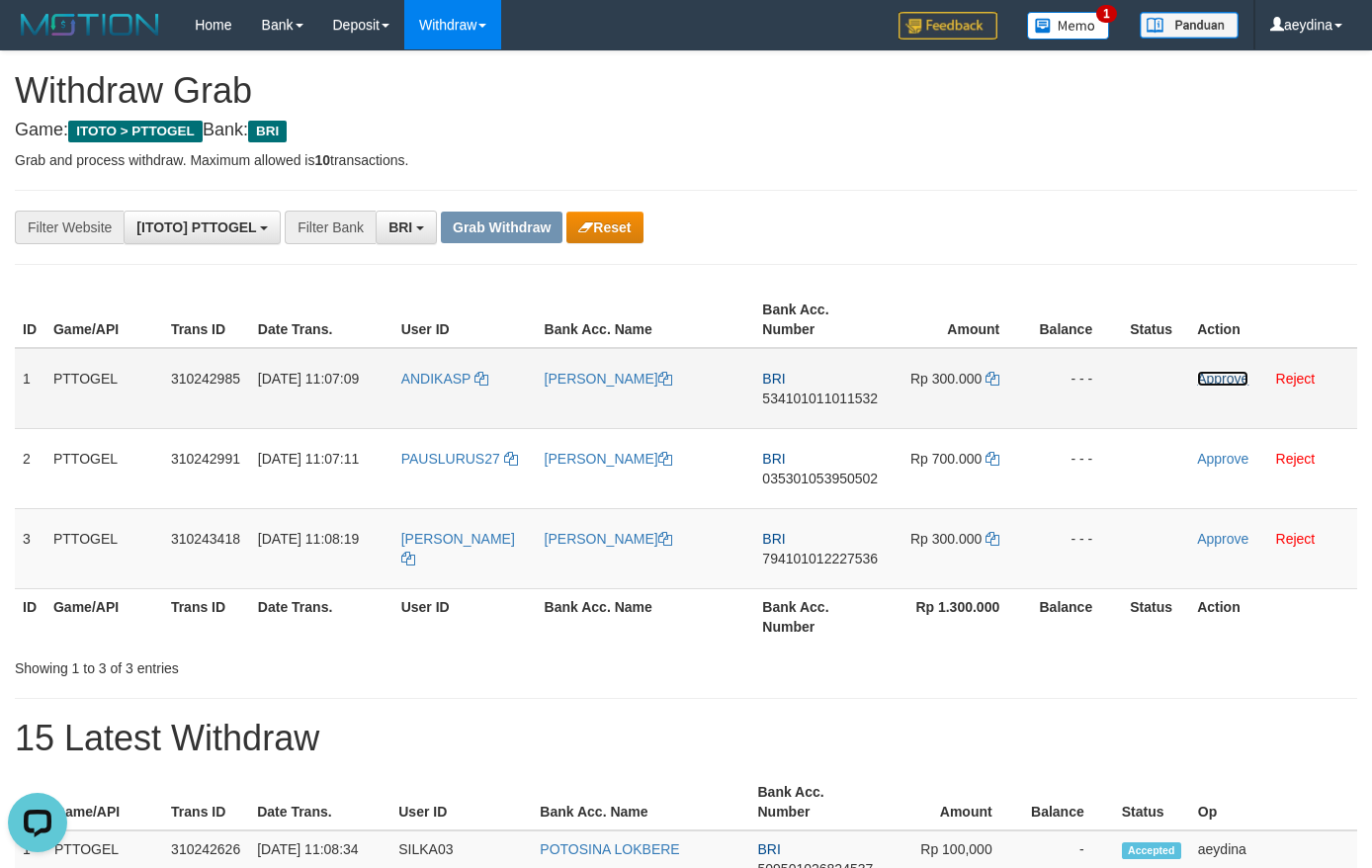 click on "Approve" at bounding box center (1223, 379) 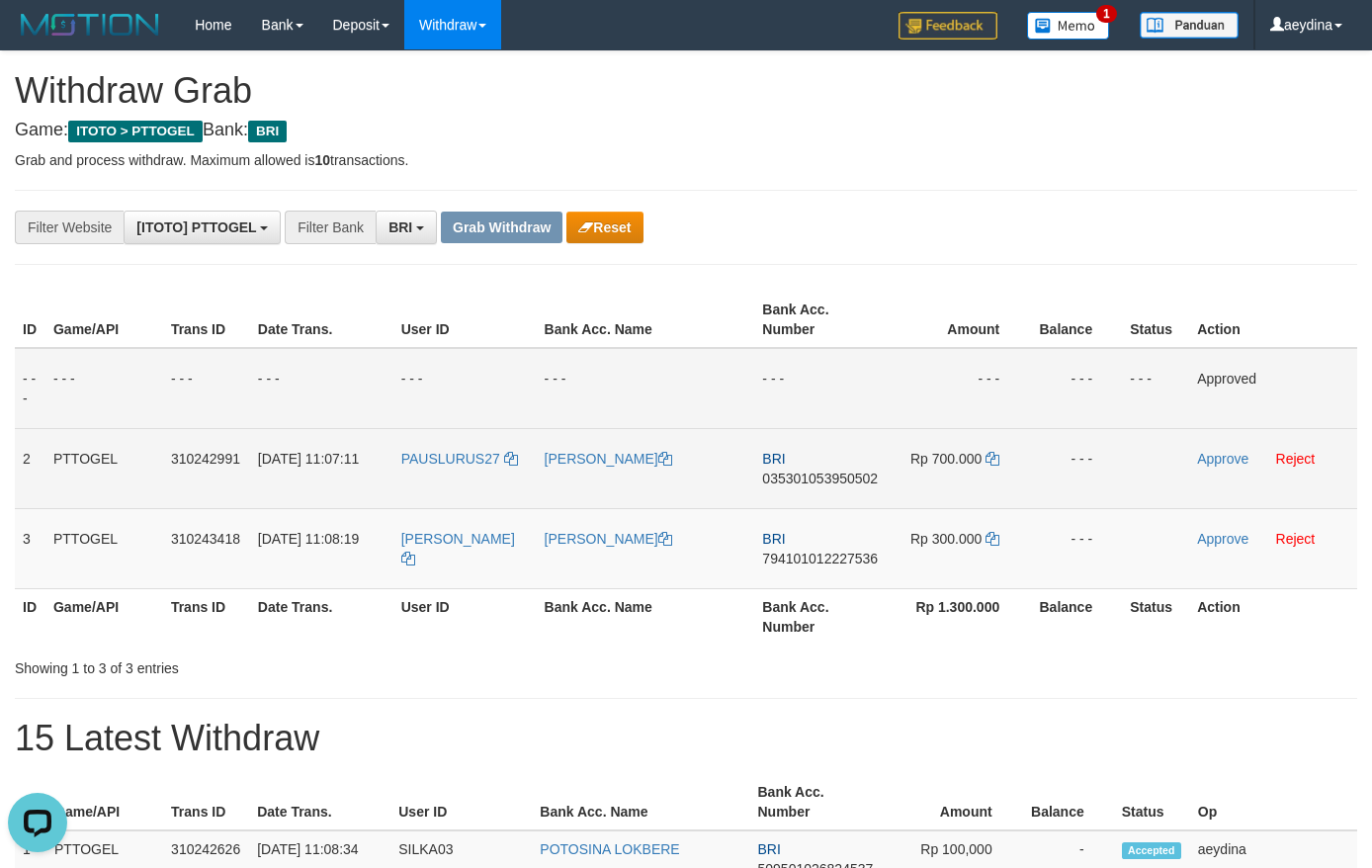 click on "035301053950502" at bounding box center [819, 478] 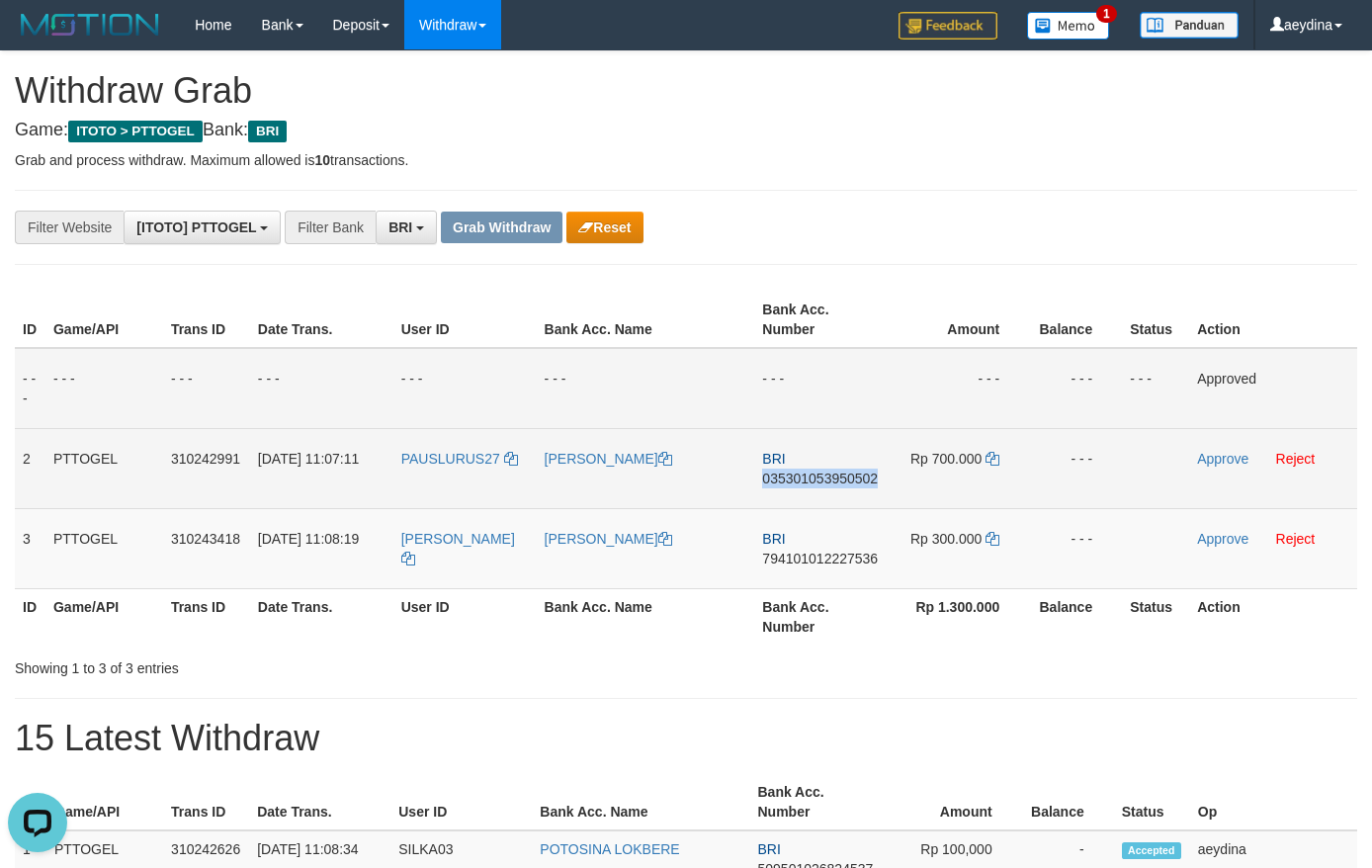 click on "035301053950502" at bounding box center (819, 478) 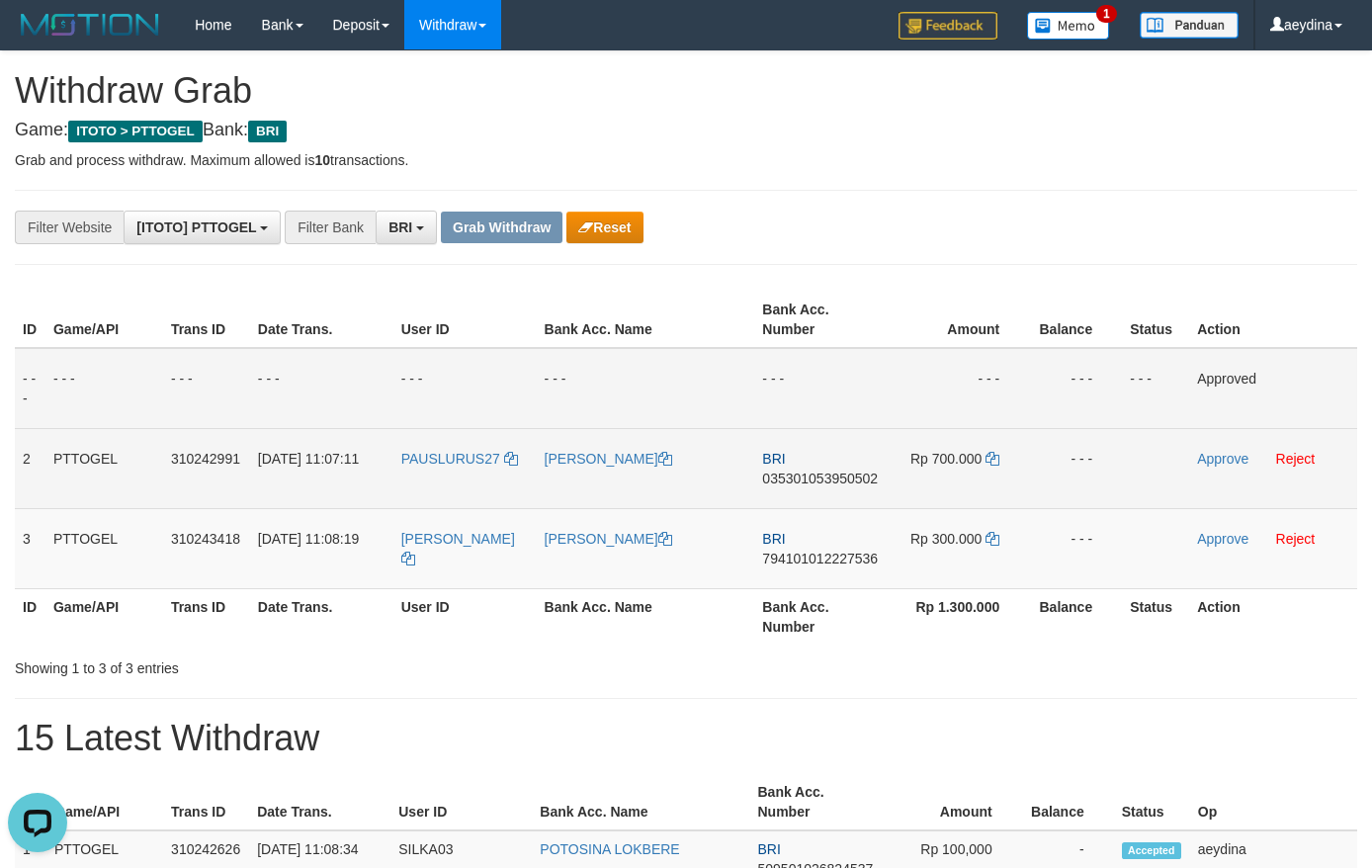 click on "BRI
035301053950502" at bounding box center [821, 468] 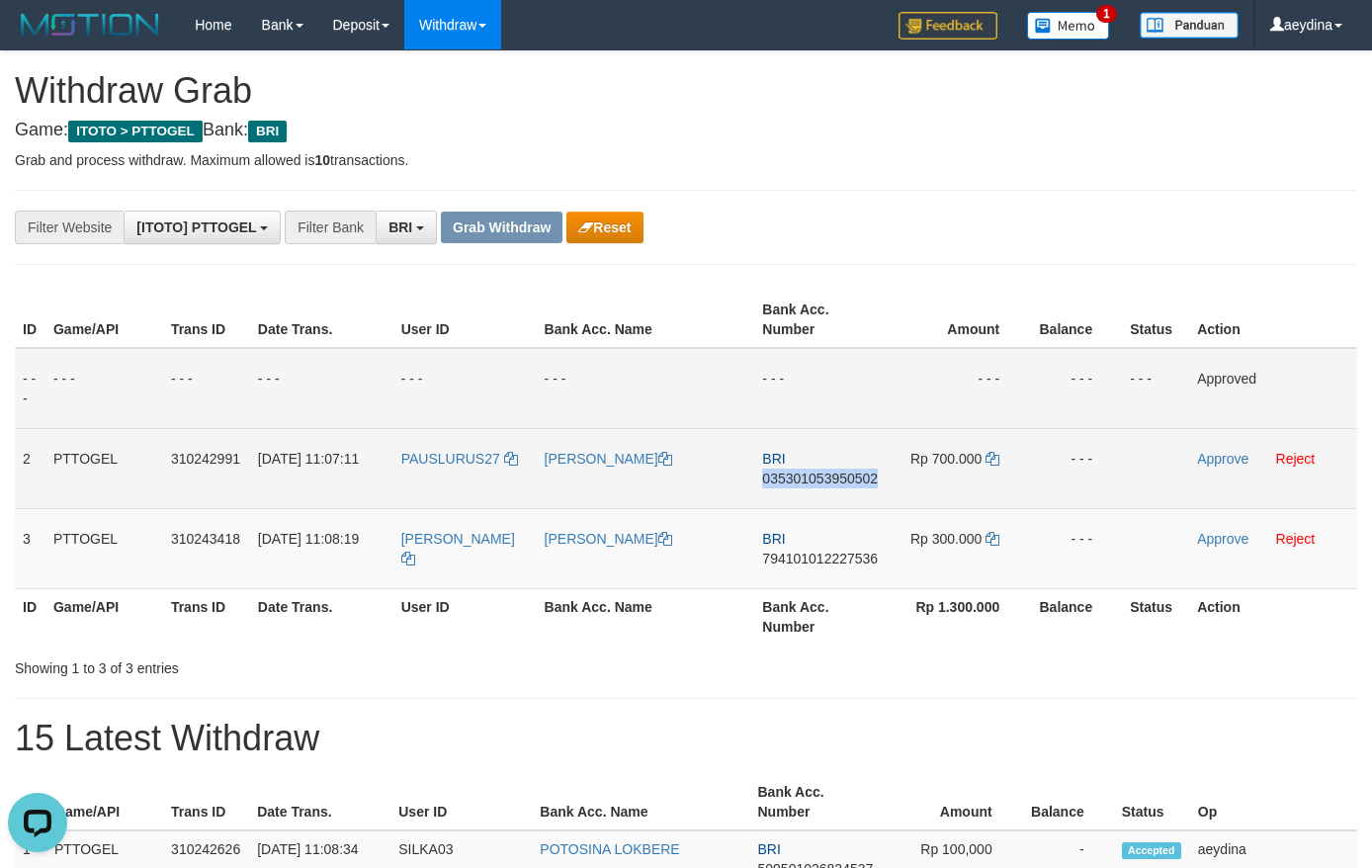 click on "035301053950502" at bounding box center (819, 478) 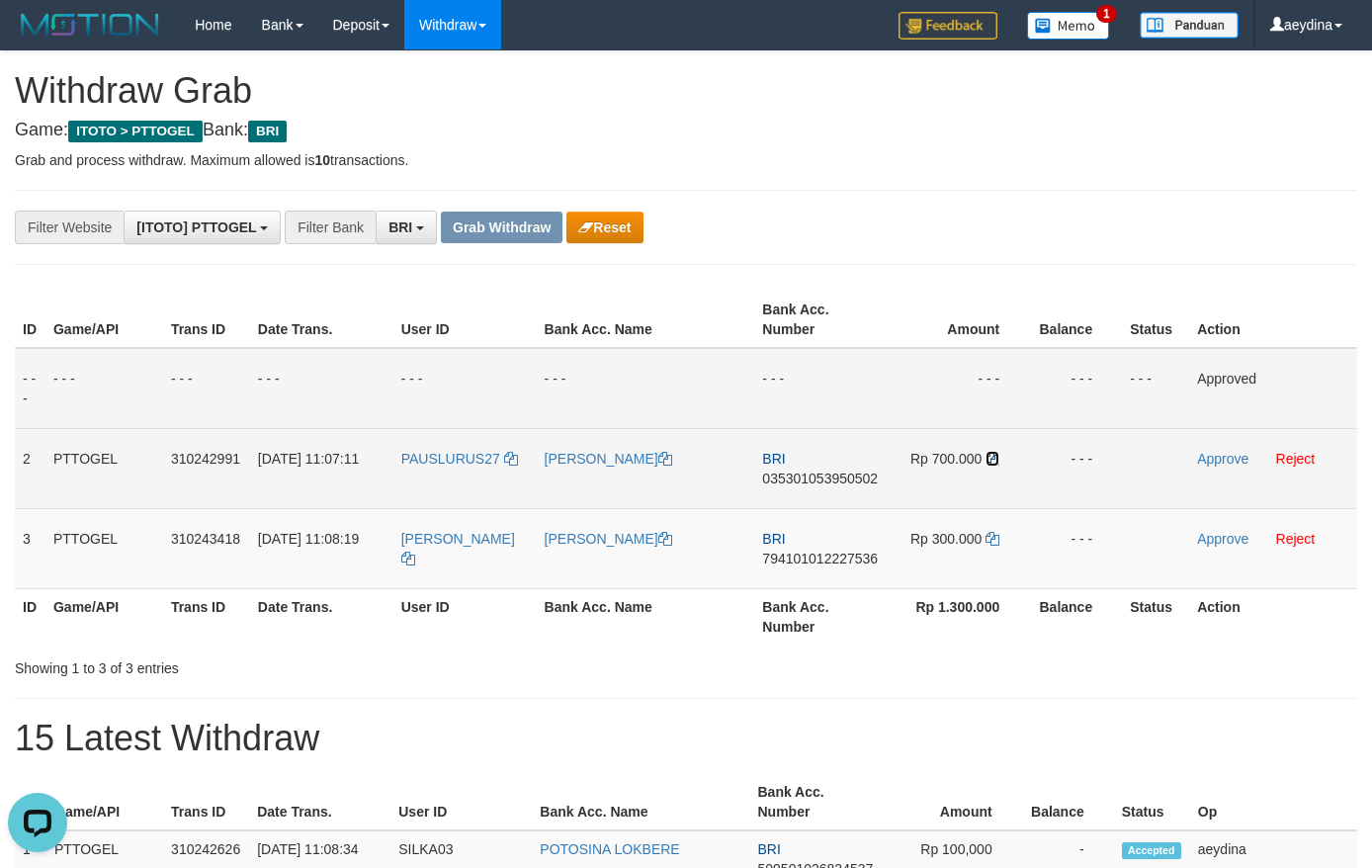 click at bounding box center (992, 459) 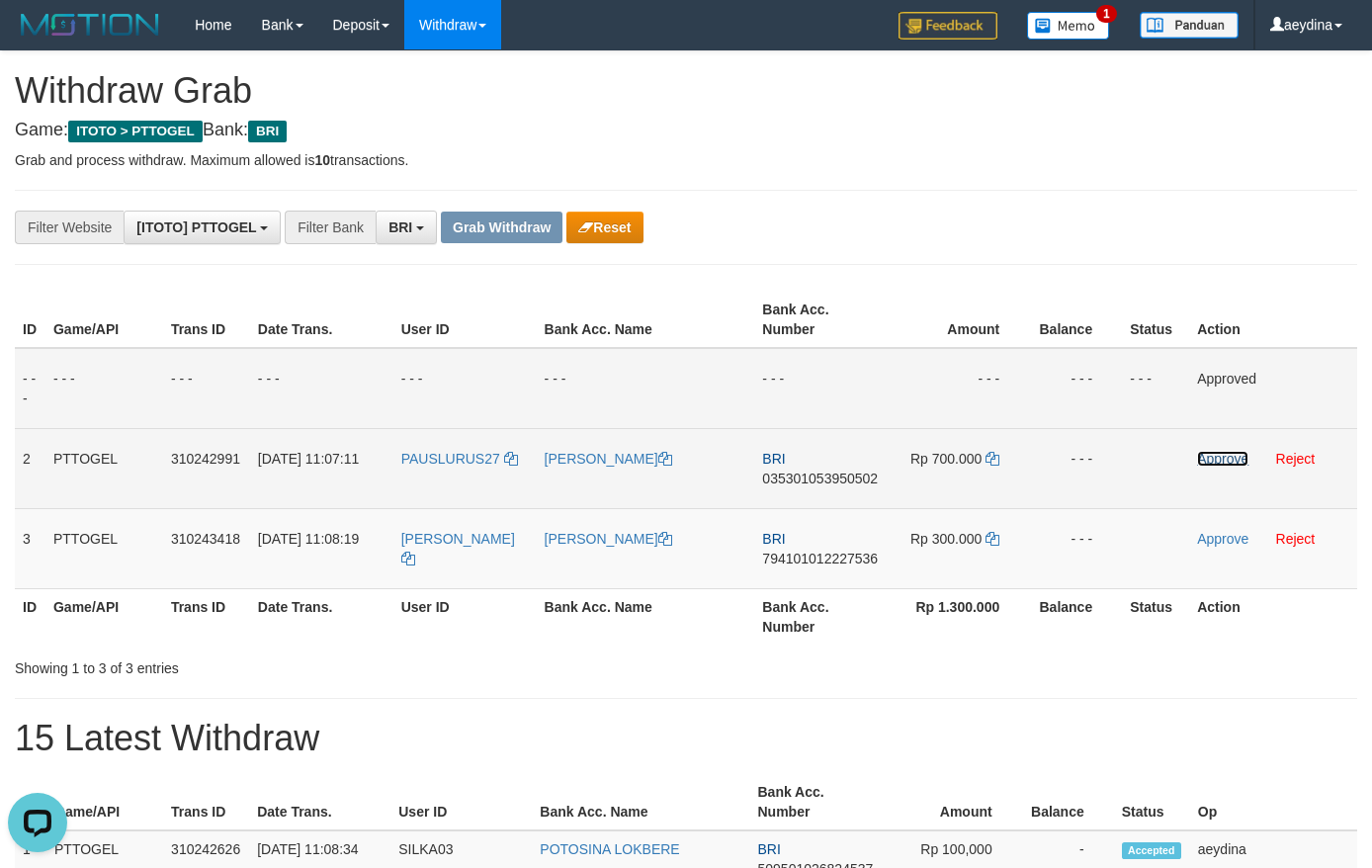 click on "Approve" at bounding box center [1223, 459] 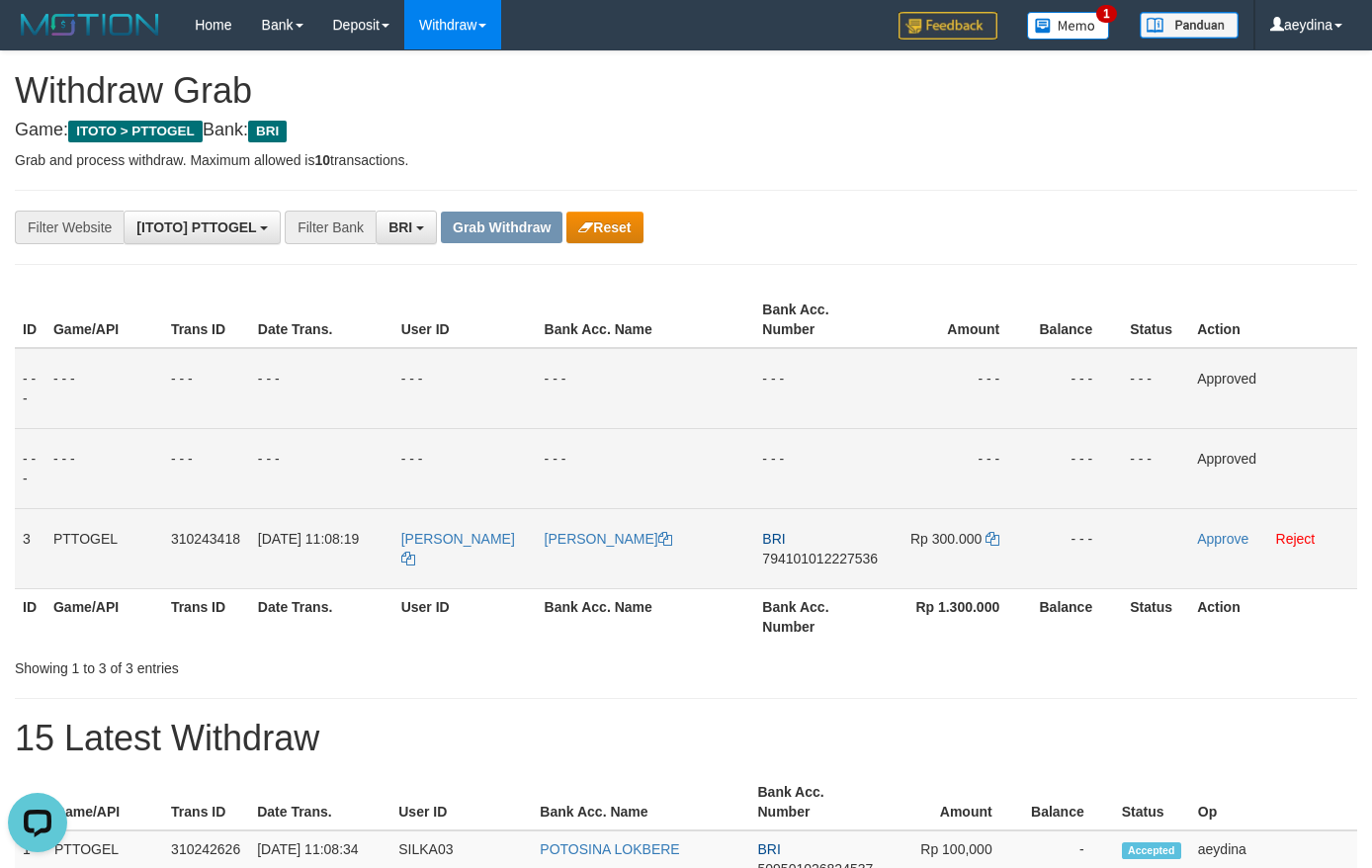 click on "794101012227536" at bounding box center (819, 559) 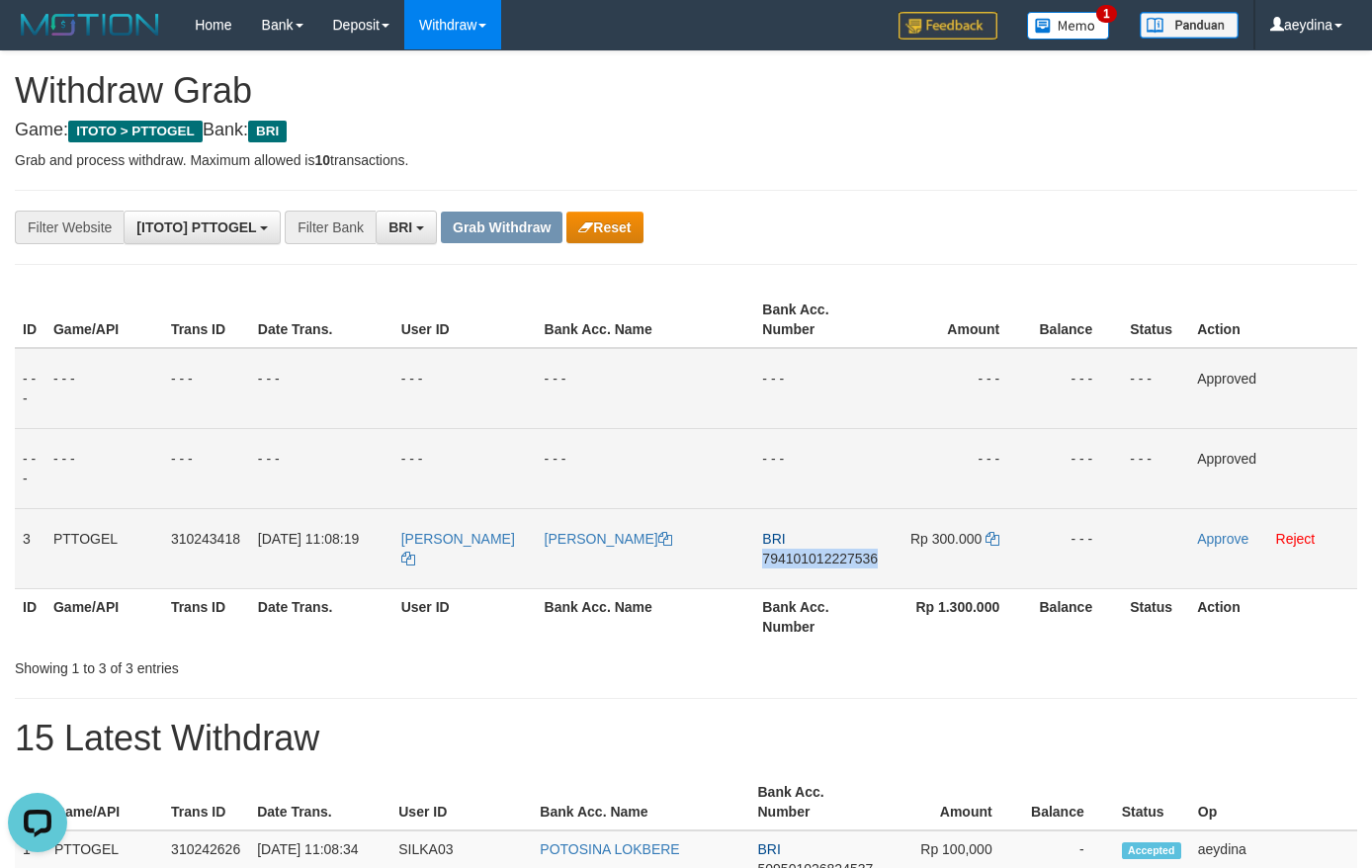 click on "794101012227536" at bounding box center (819, 559) 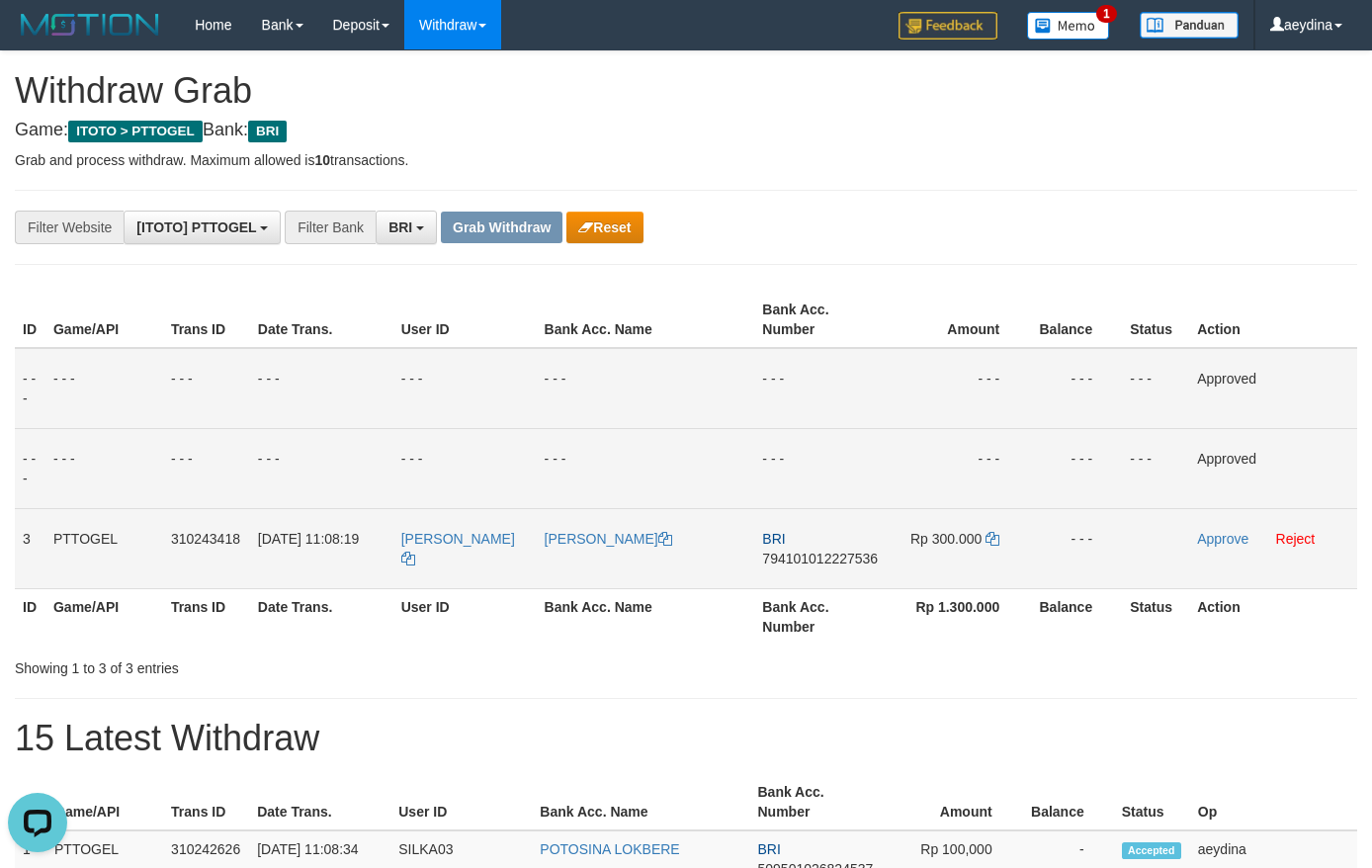 click on "794101012227536" at bounding box center (819, 559) 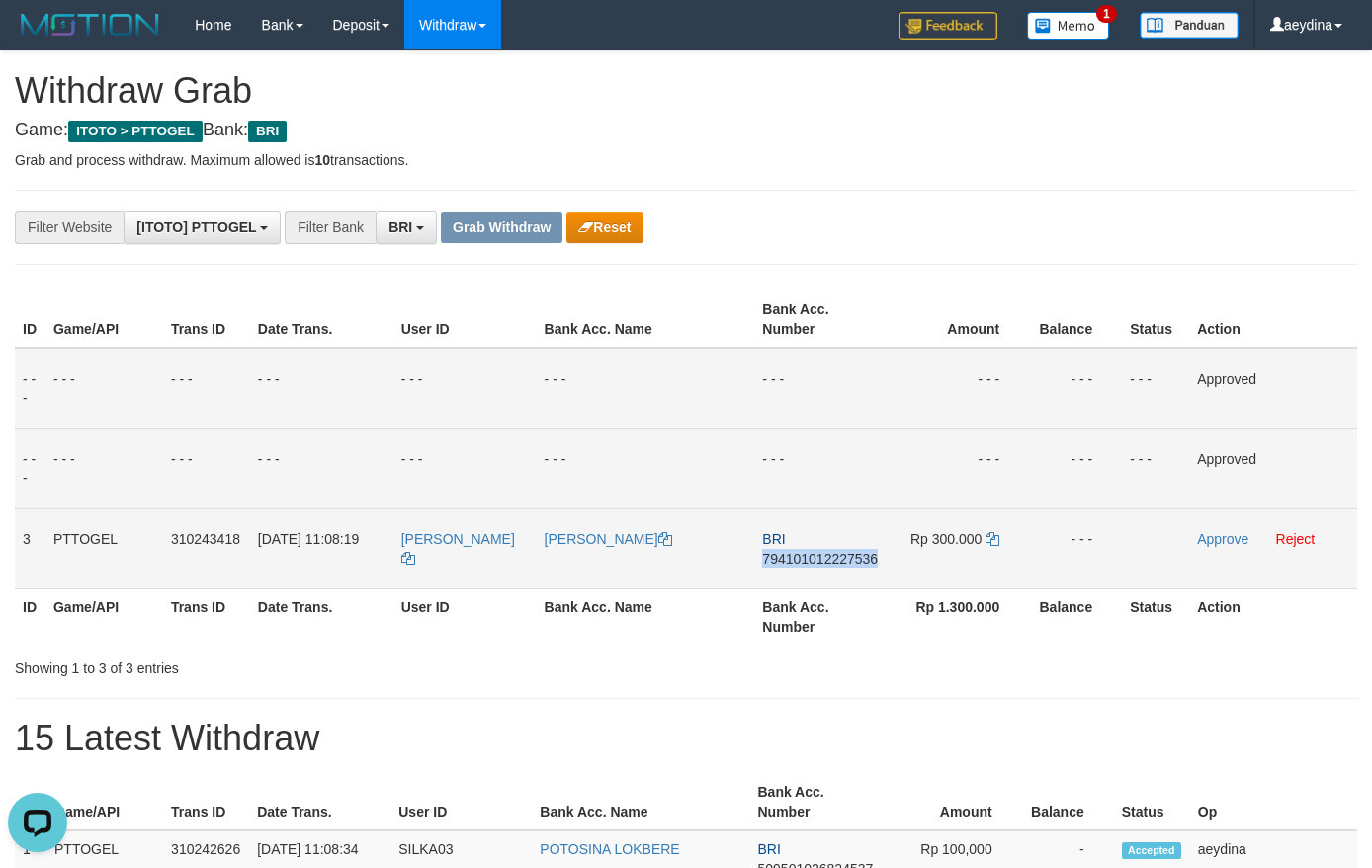 click on "794101012227536" at bounding box center [819, 559] 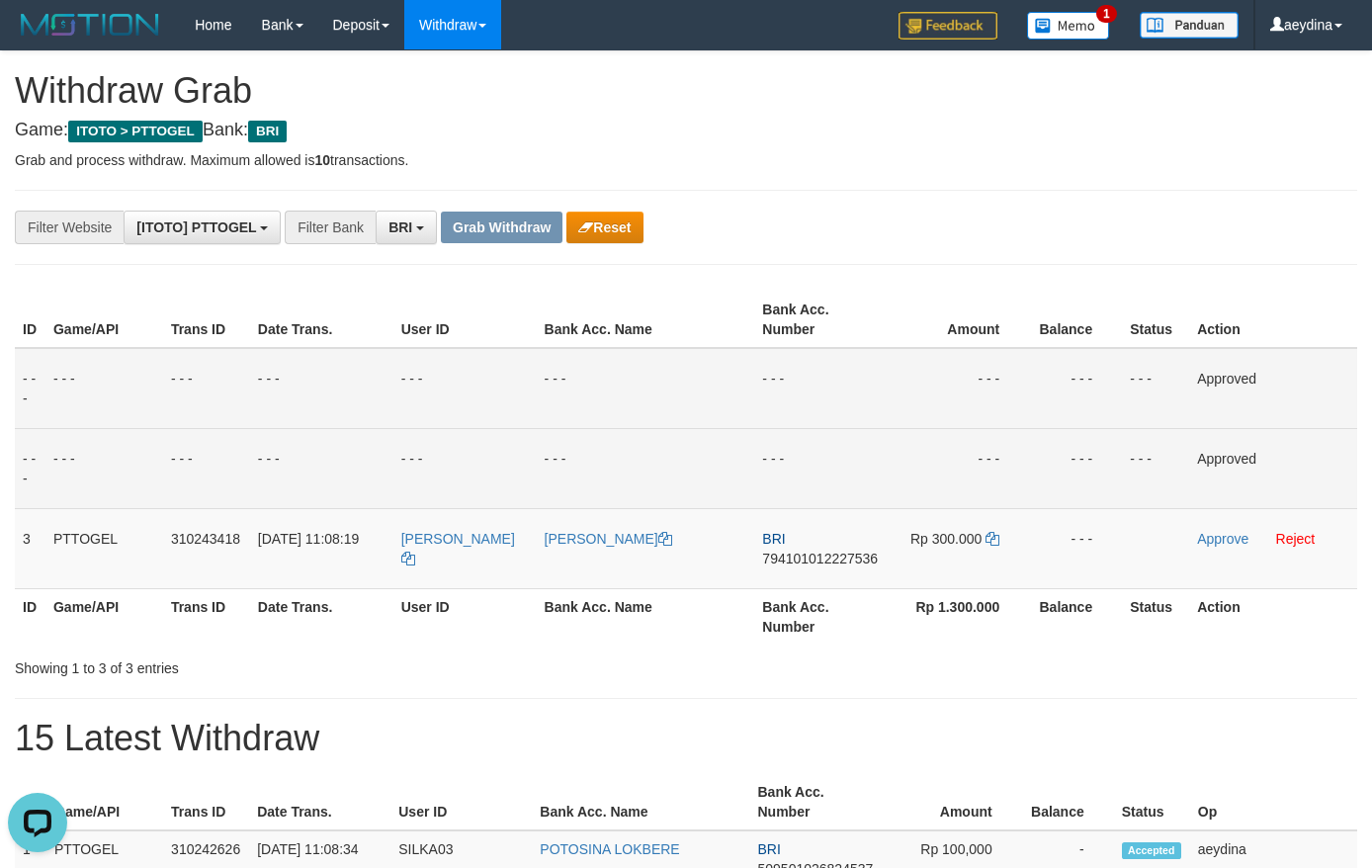 click on "**********" at bounding box center [686, 1190] 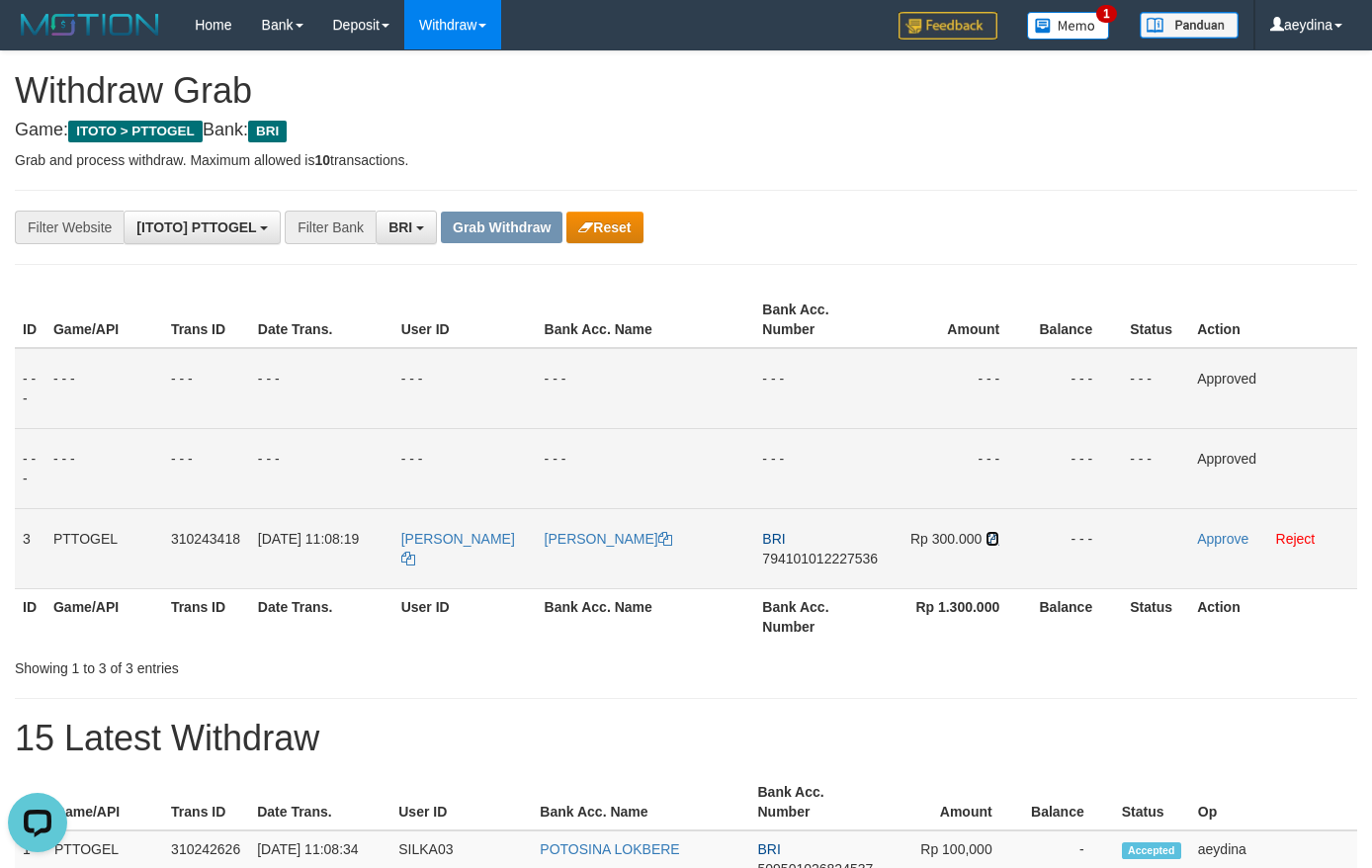 click at bounding box center (992, 539) 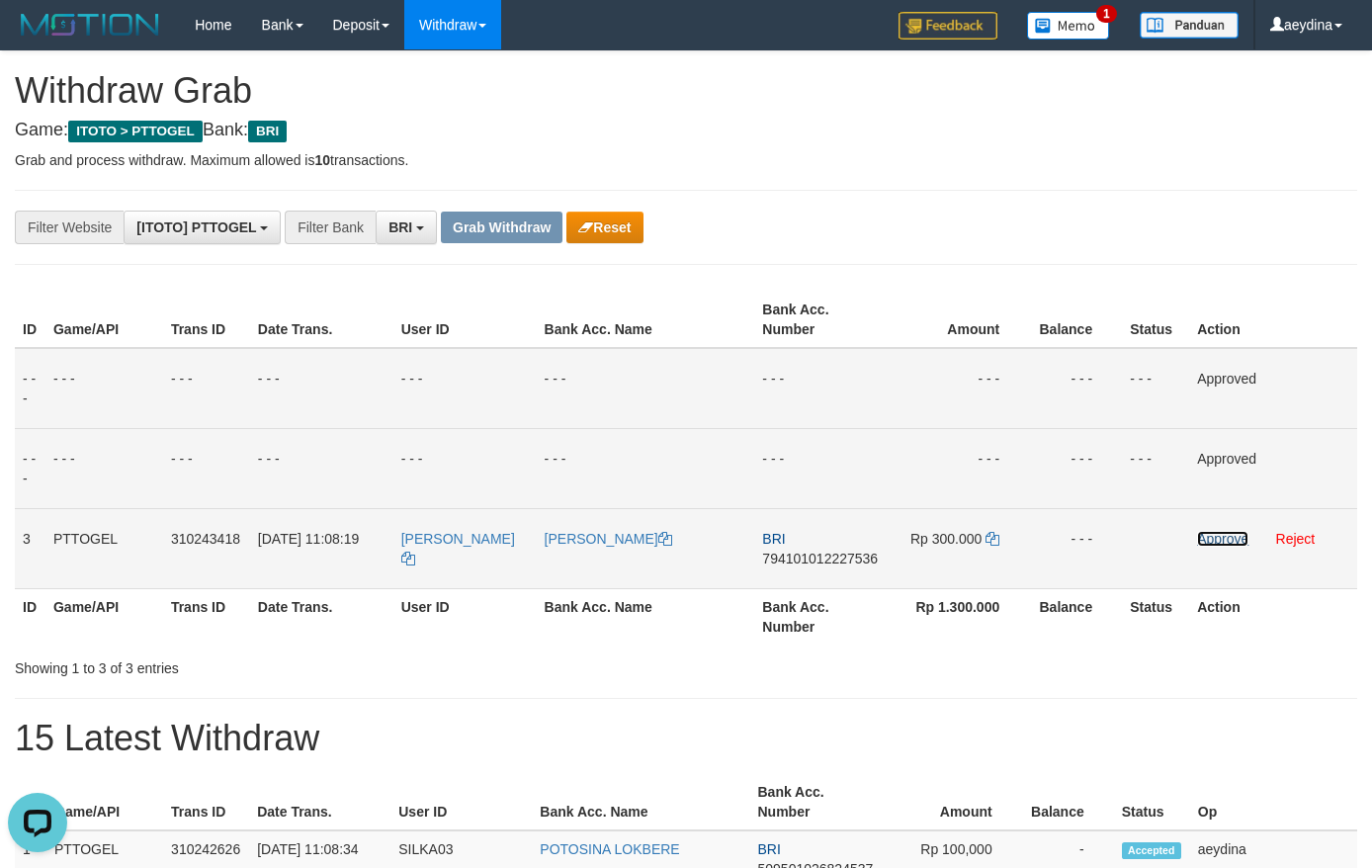 click on "Approve" at bounding box center [1223, 539] 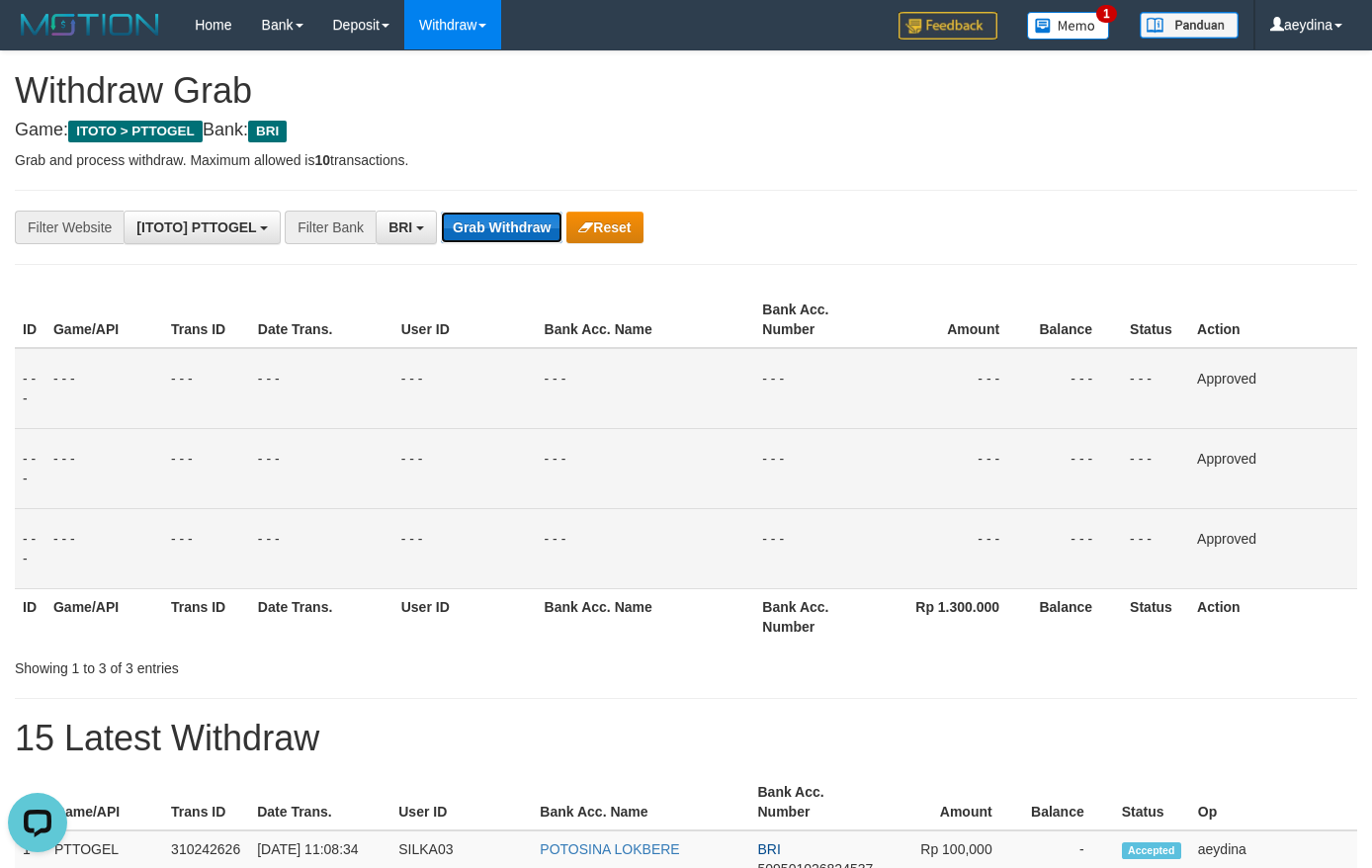 click on "Grab Withdraw" at bounding box center [501, 227] 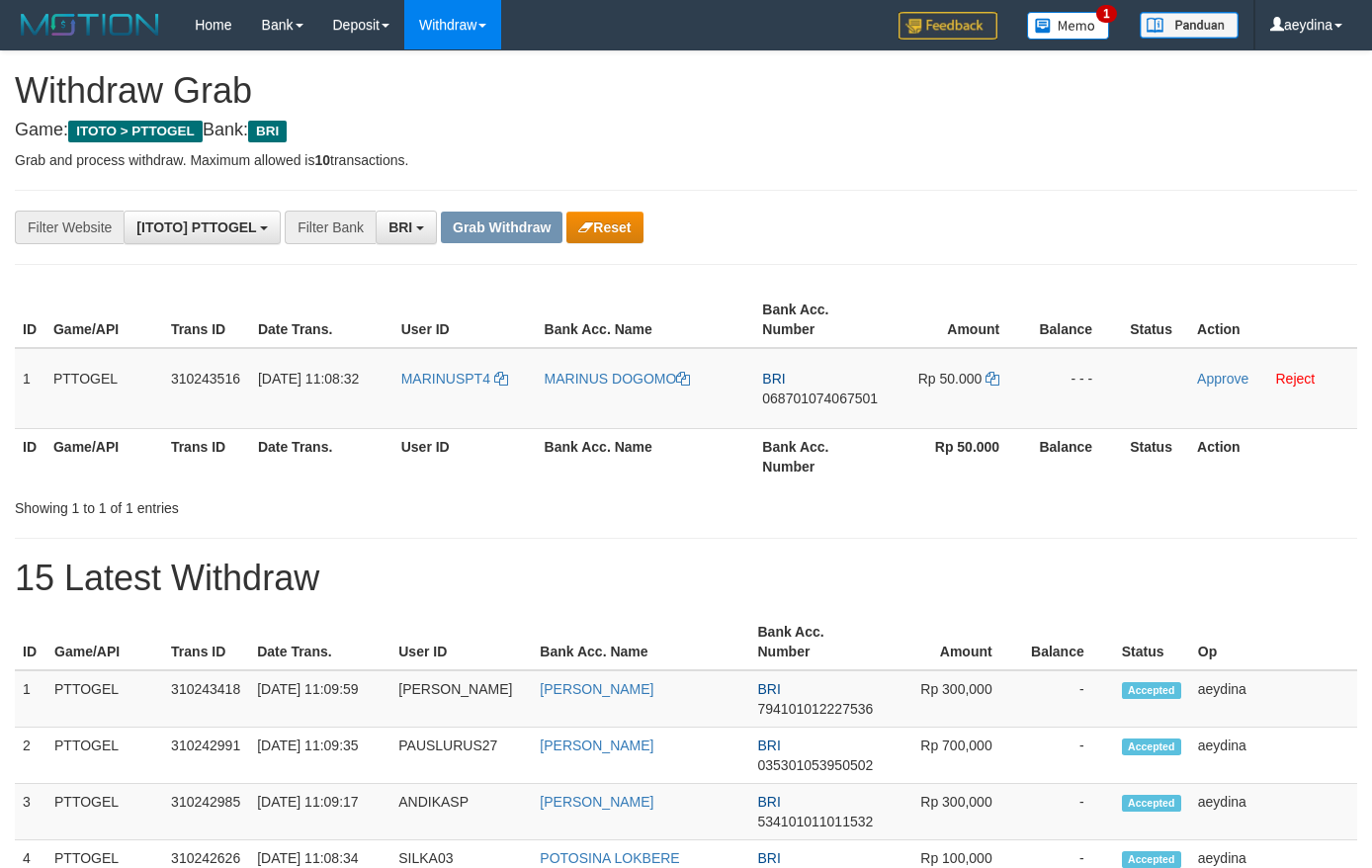 scroll, scrollTop: 0, scrollLeft: 0, axis: both 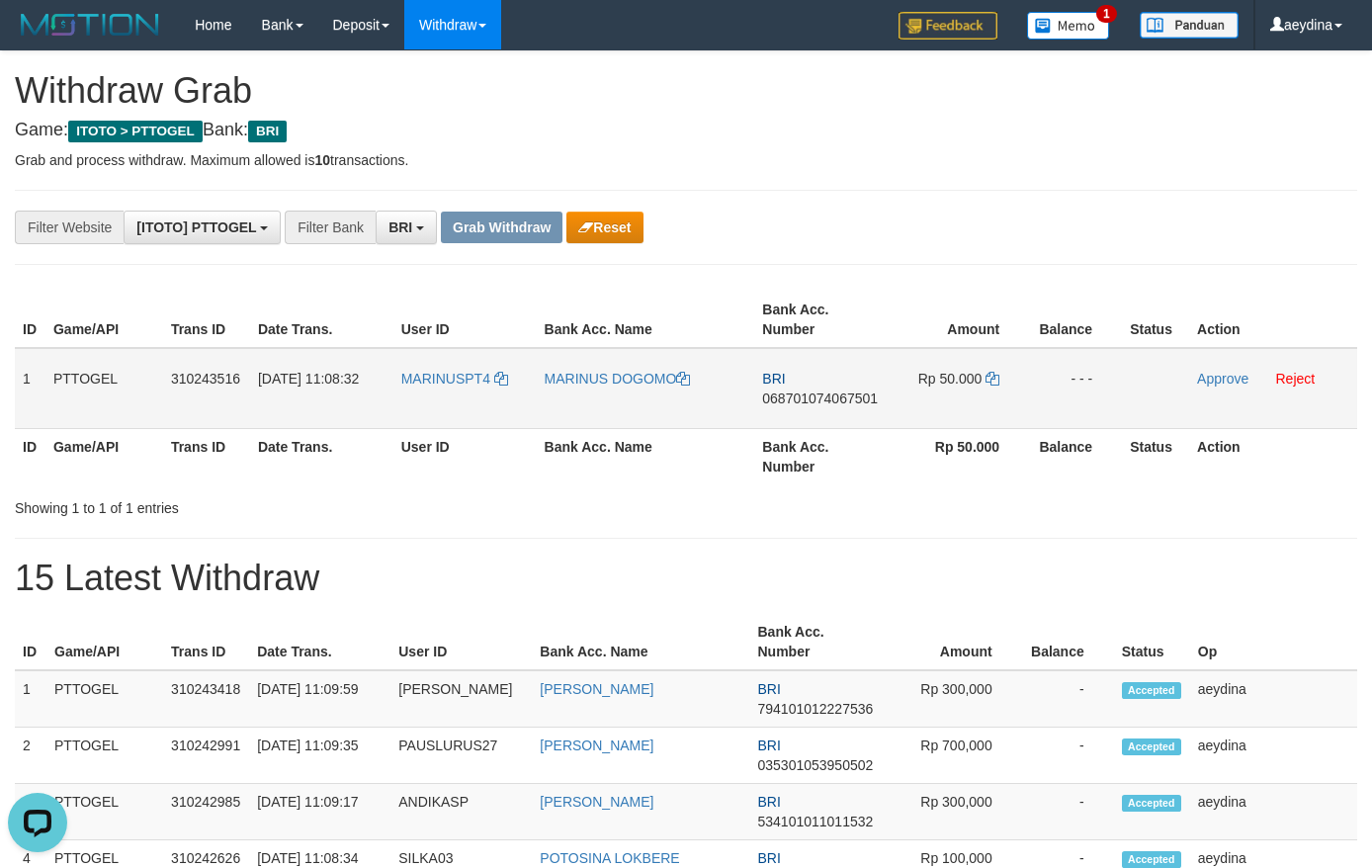 click on "068701074067501" at bounding box center (819, 398) 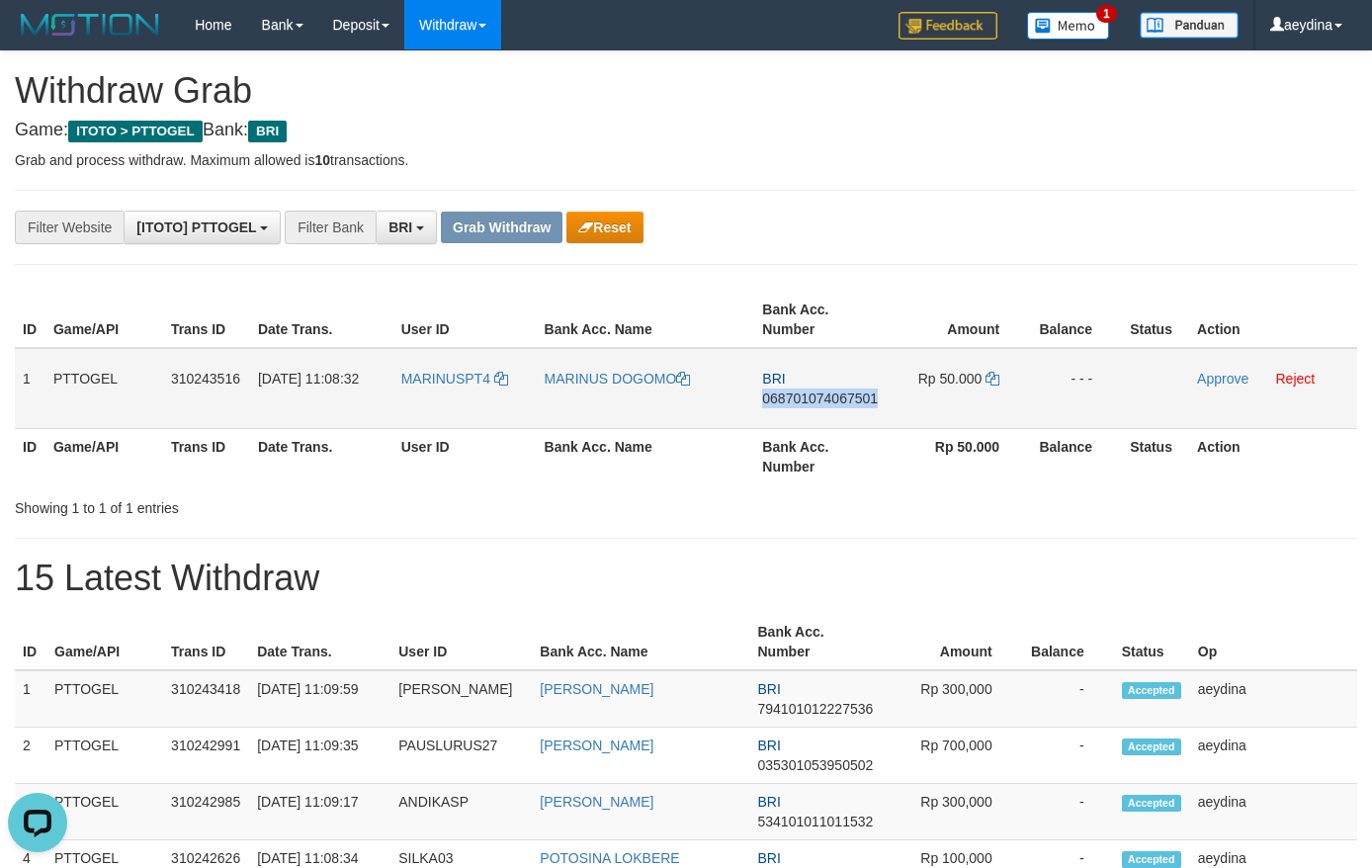 click on "068701074067501" at bounding box center (819, 398) 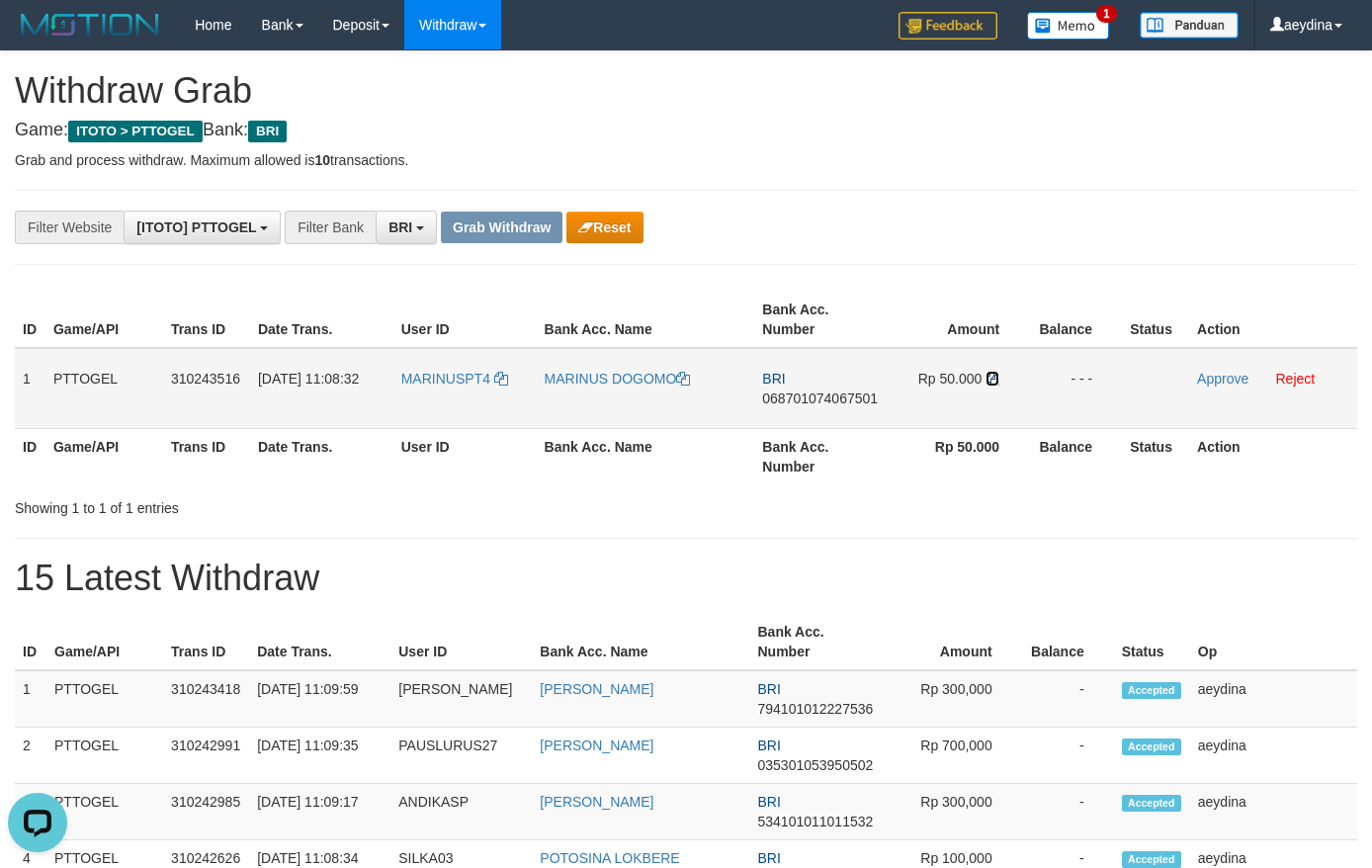 click at bounding box center [992, 379] 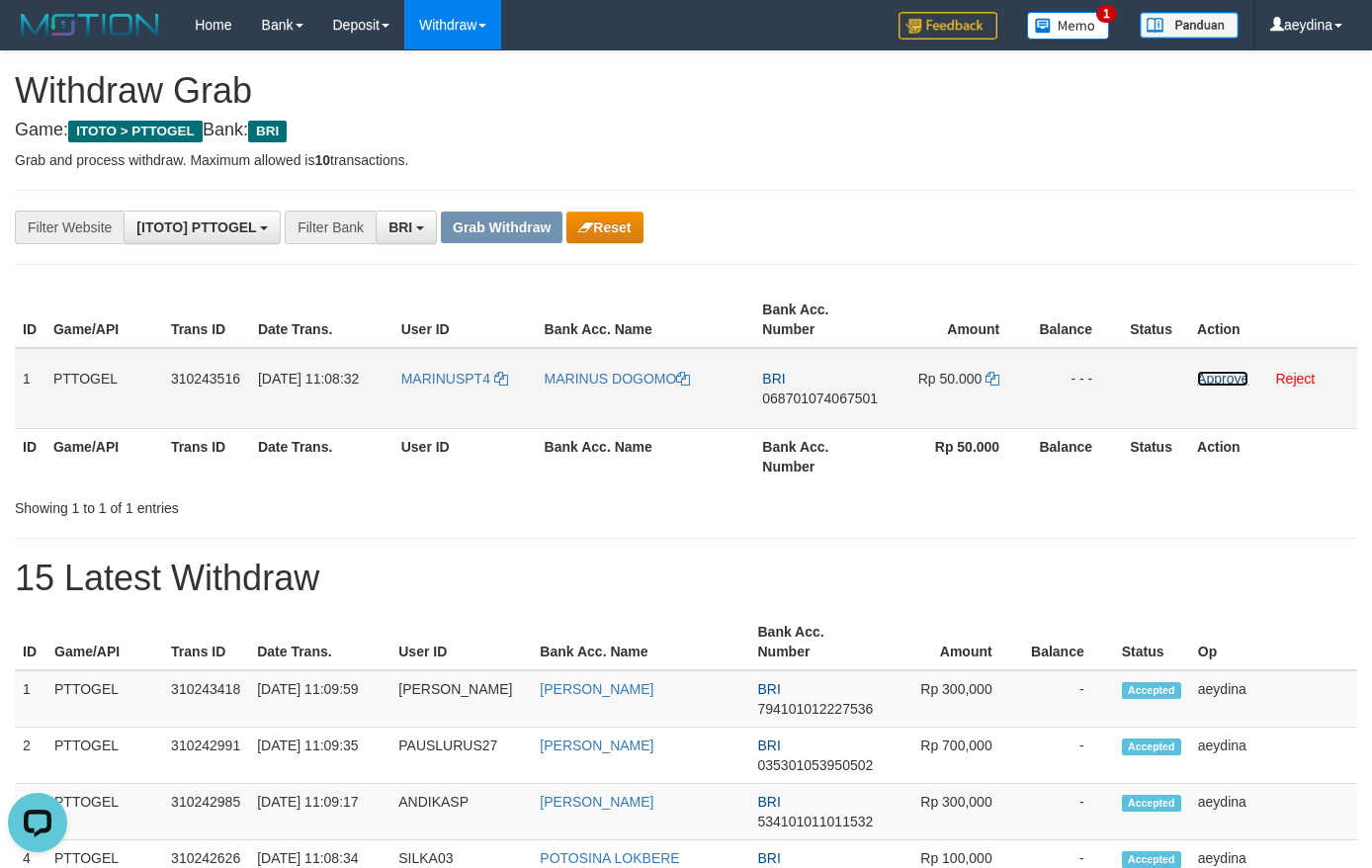 click on "Approve" at bounding box center (1223, 379) 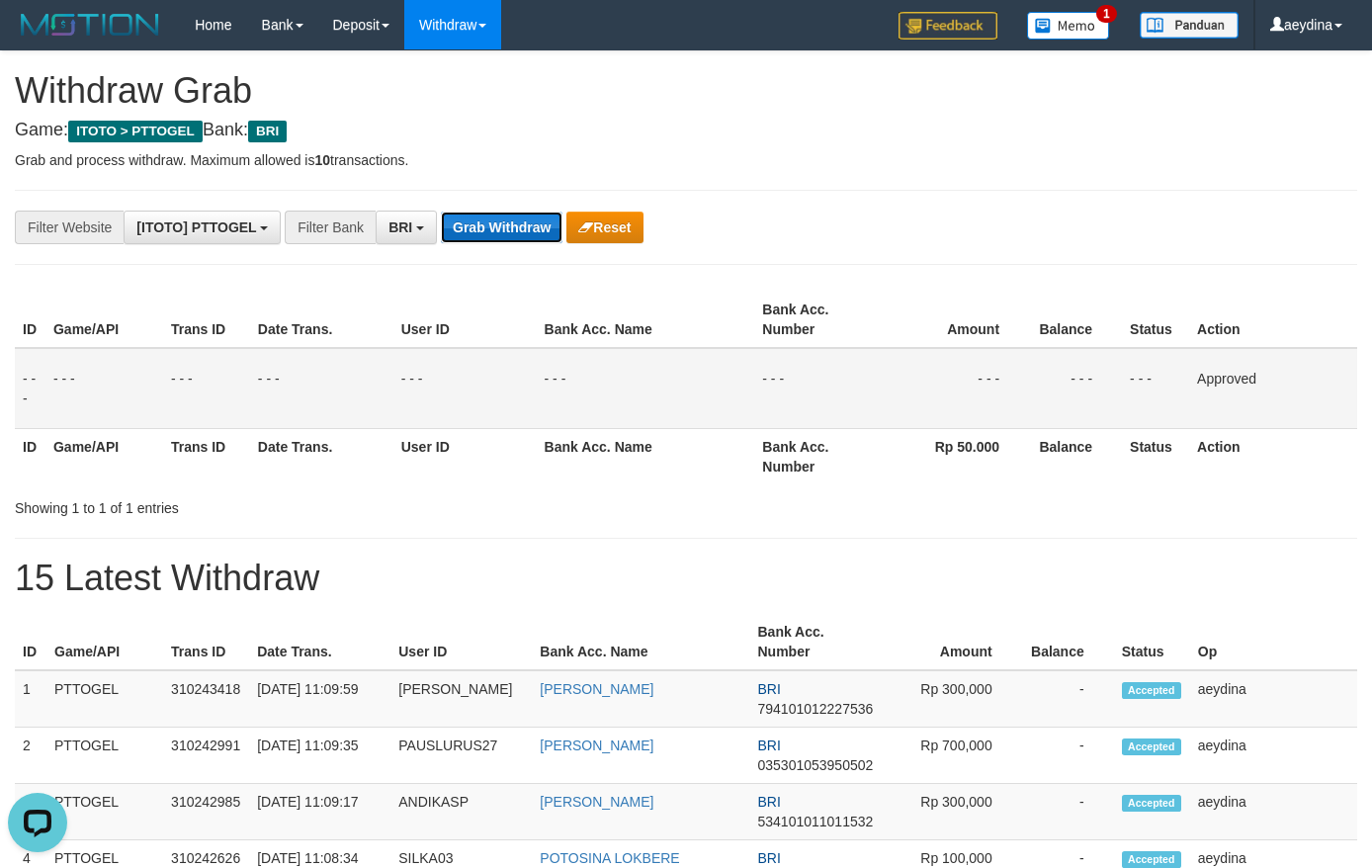click on "Grab Withdraw" at bounding box center (501, 227) 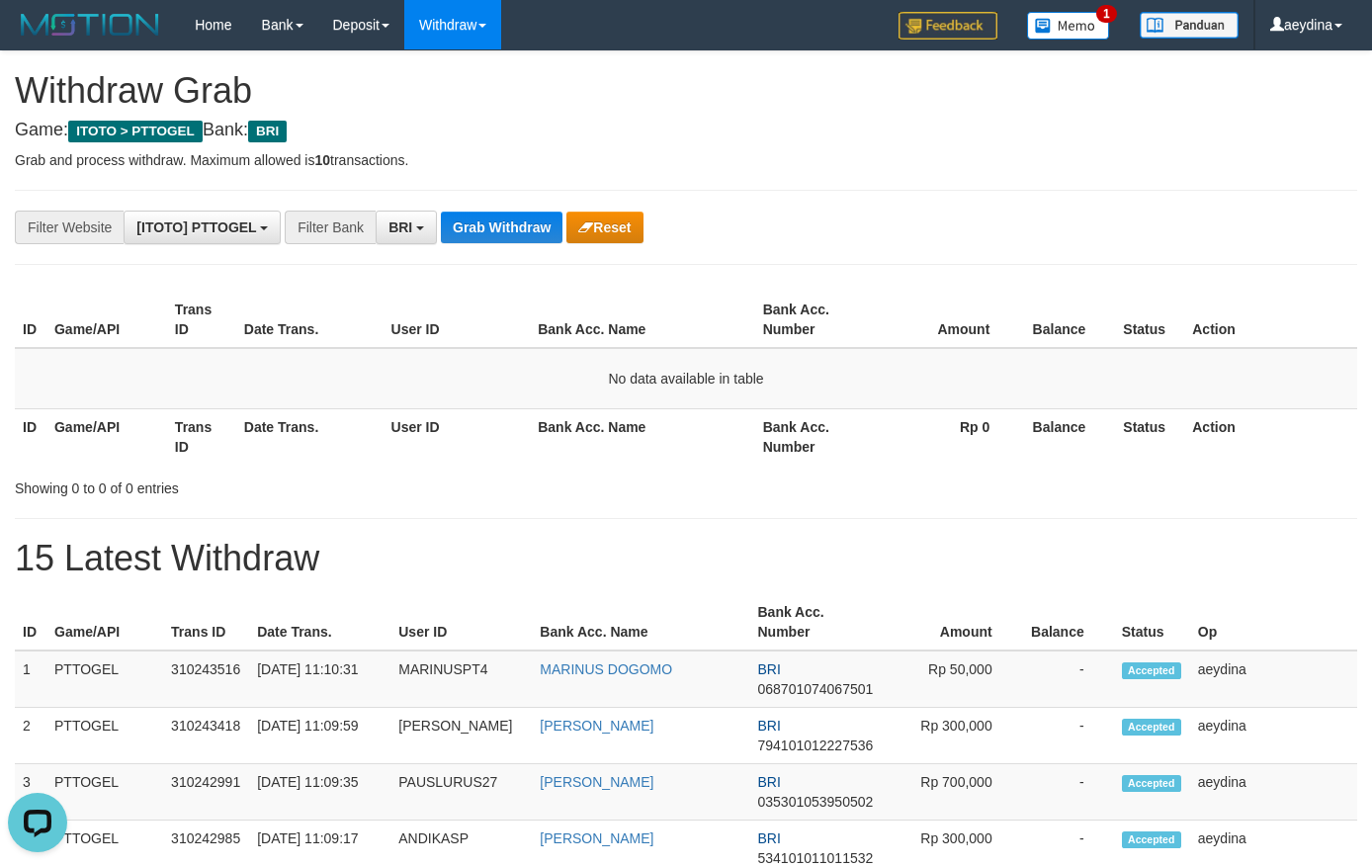 scroll, scrollTop: 0, scrollLeft: 0, axis: both 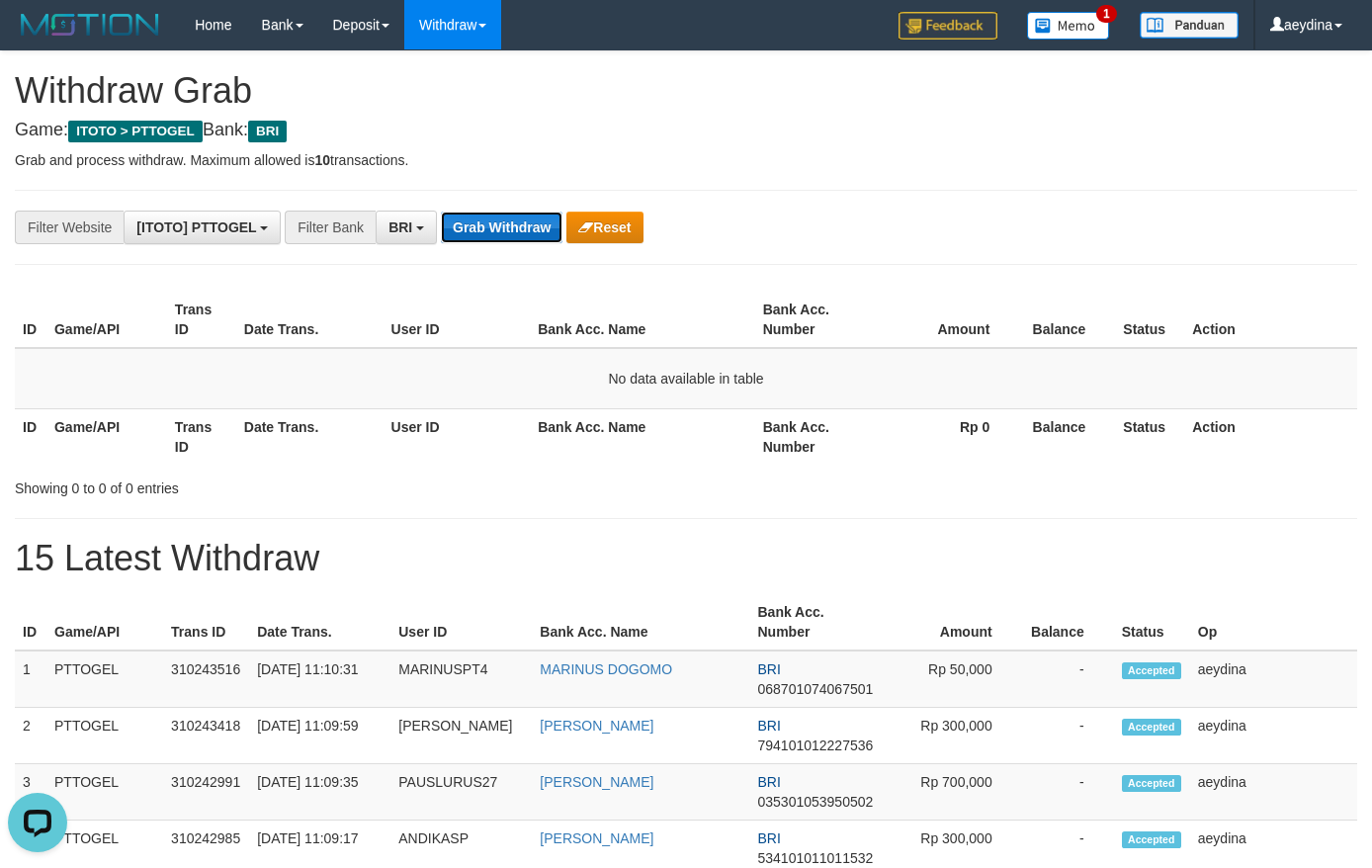 click on "Grab Withdraw" at bounding box center [501, 227] 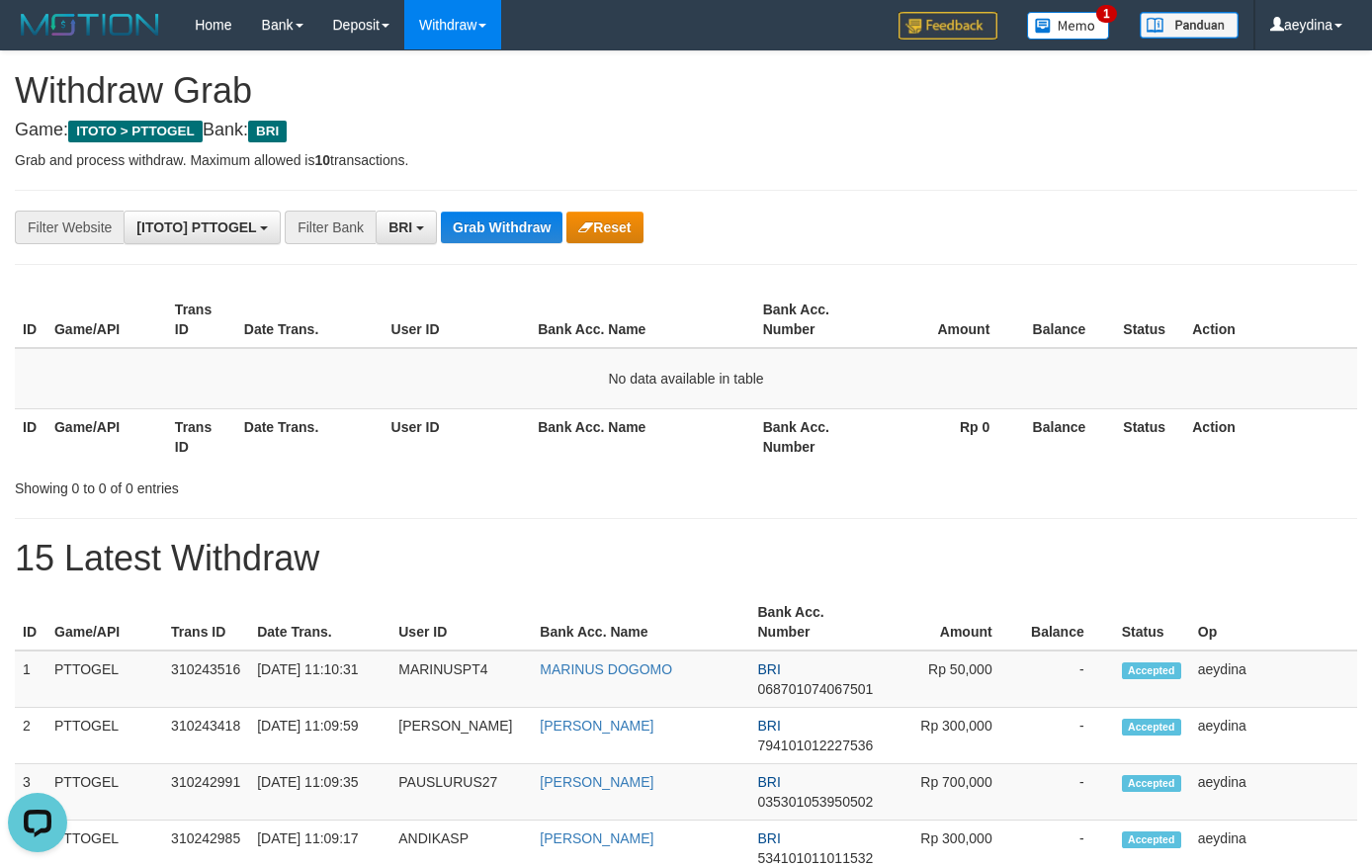 drag, startPoint x: 508, startPoint y: 122, endPoint x: 498, endPoint y: 183, distance: 61.814238 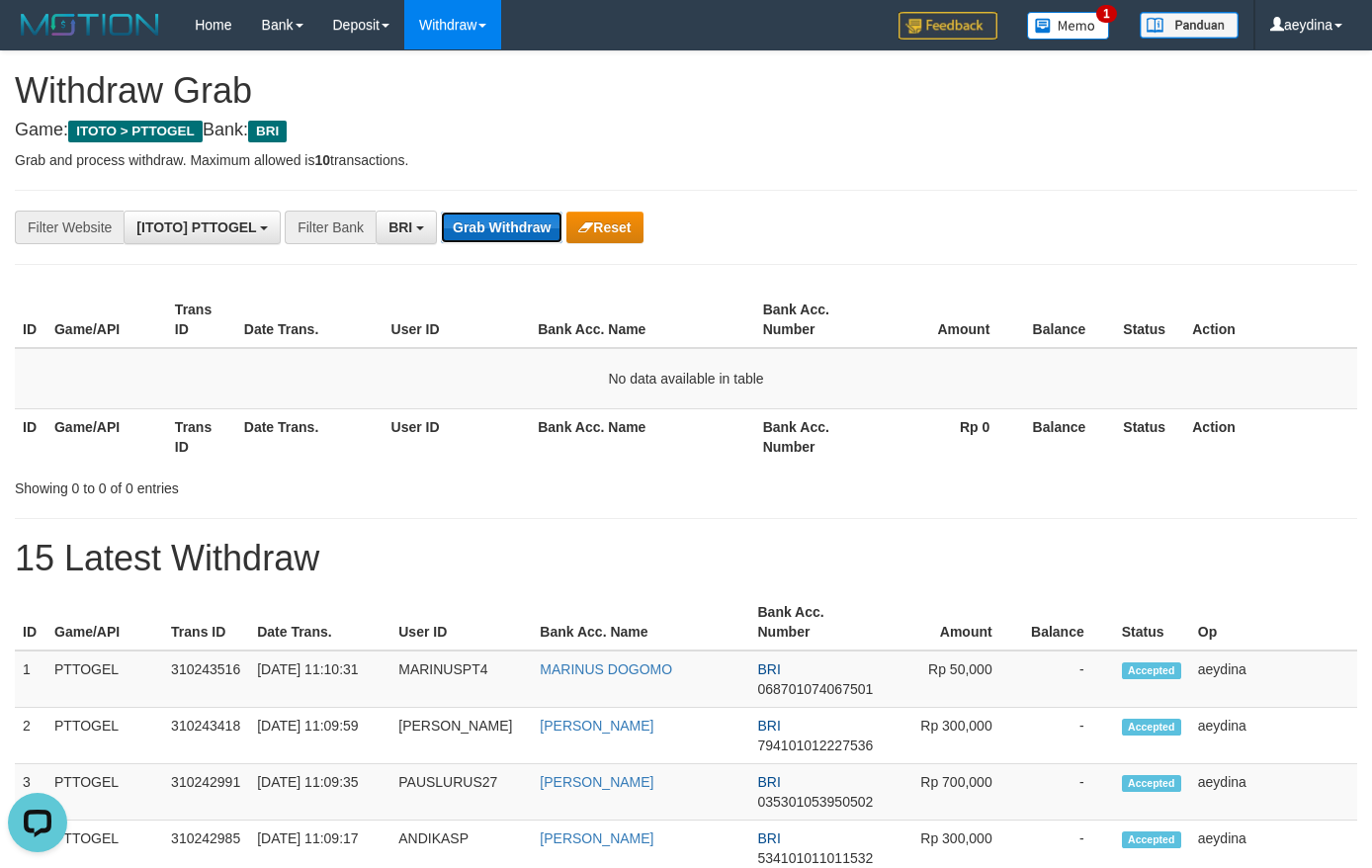 click on "Grab Withdraw" at bounding box center (501, 227) 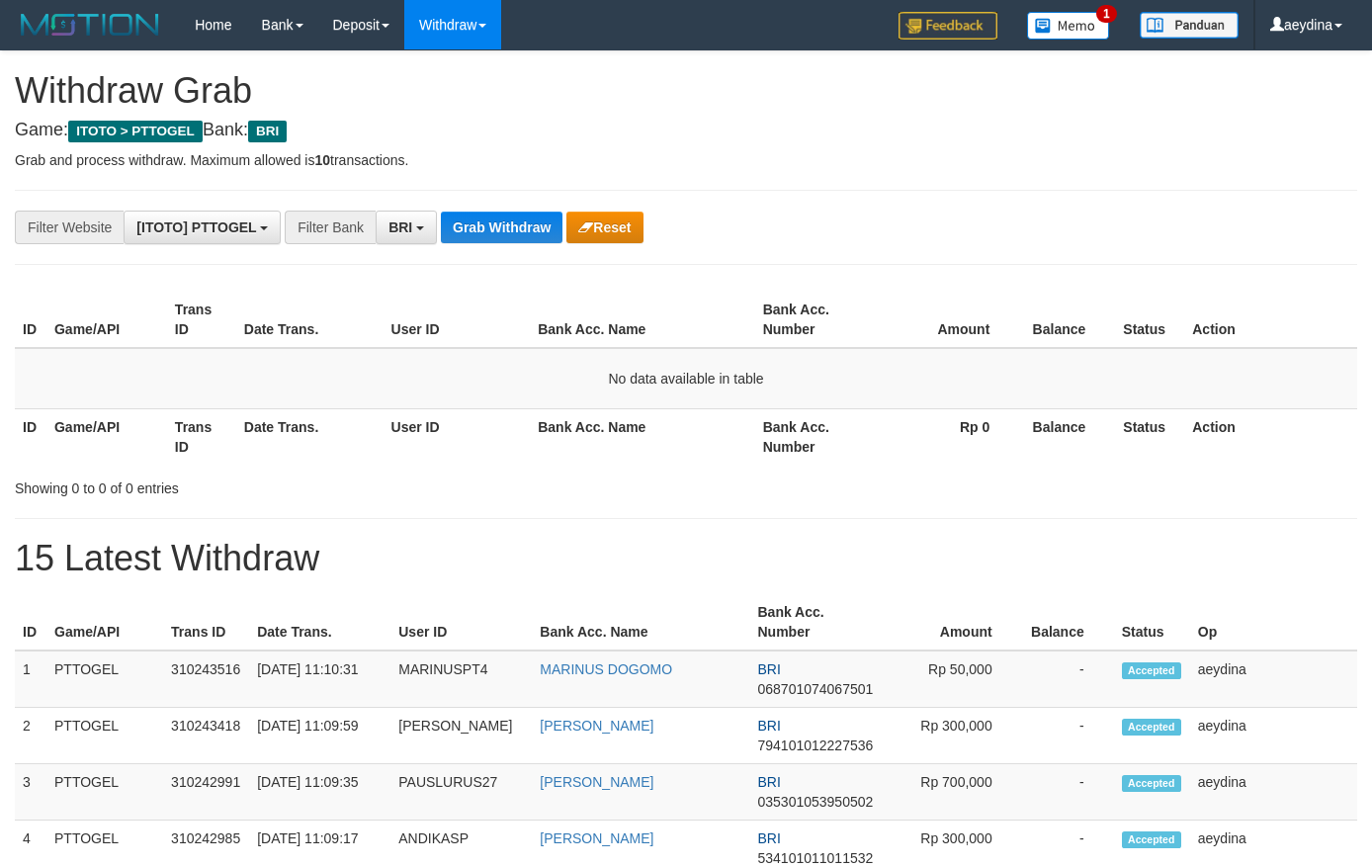 scroll, scrollTop: 0, scrollLeft: 0, axis: both 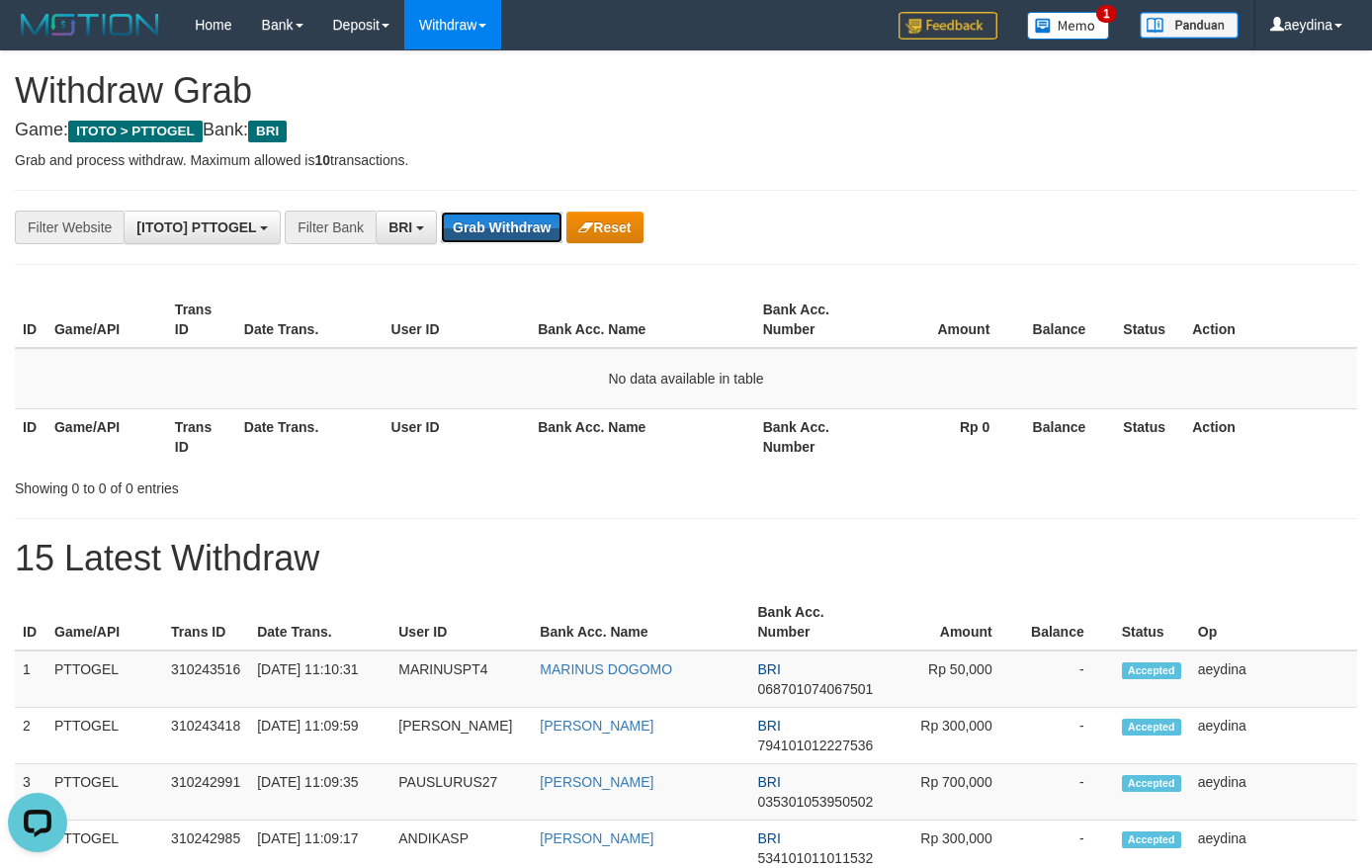 click on "Grab Withdraw" at bounding box center (501, 227) 